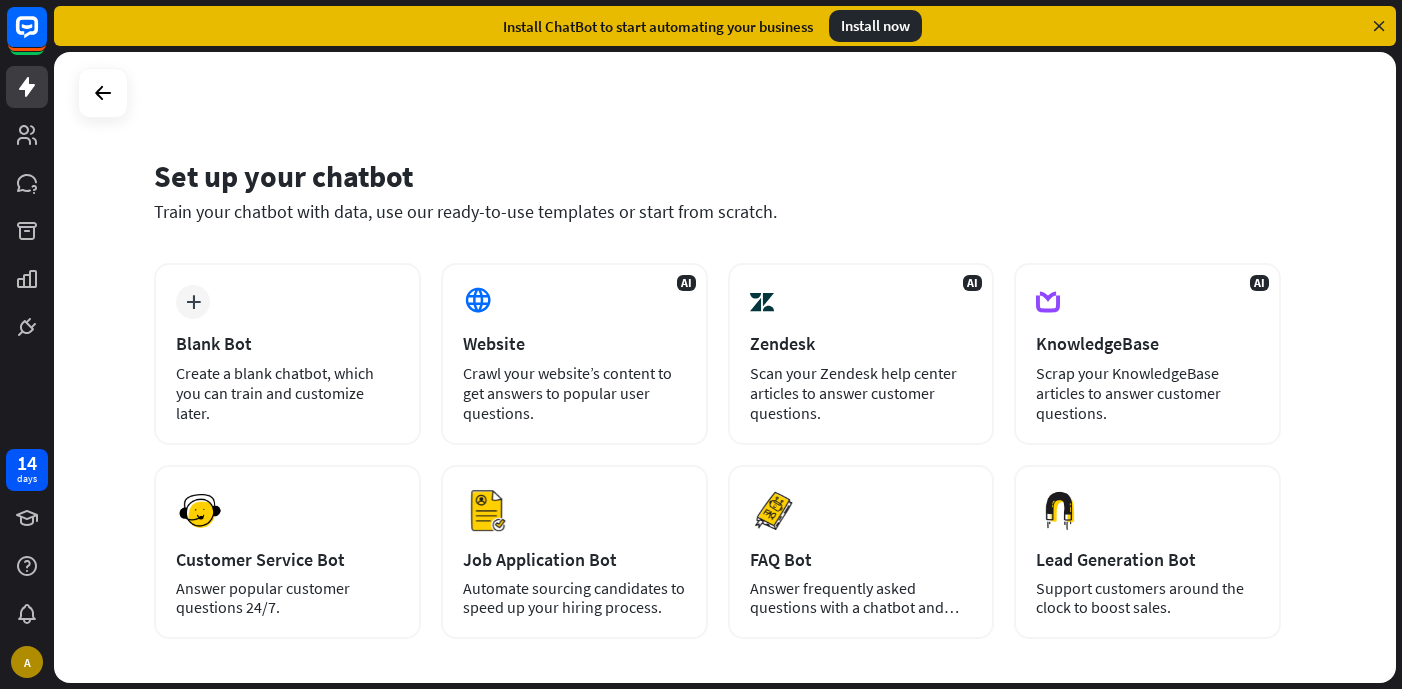 scroll, scrollTop: 0, scrollLeft: 0, axis: both 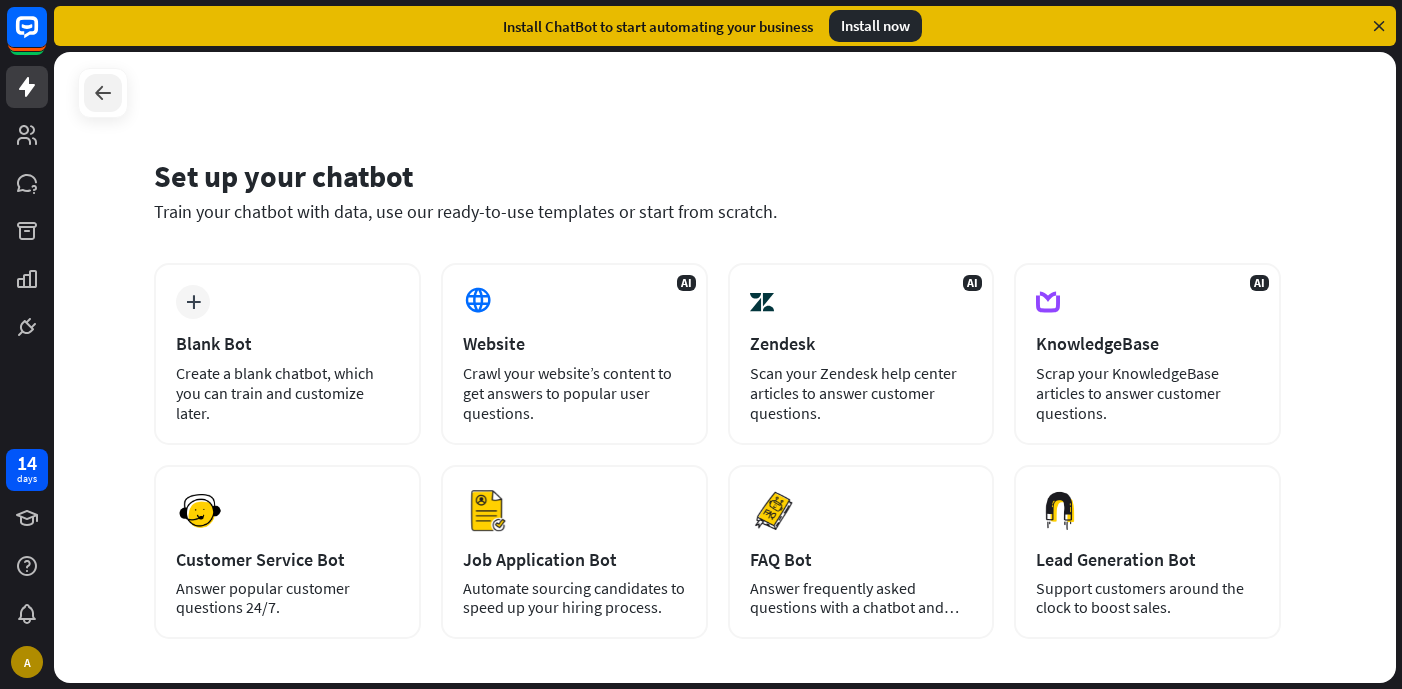 click at bounding box center (103, 93) 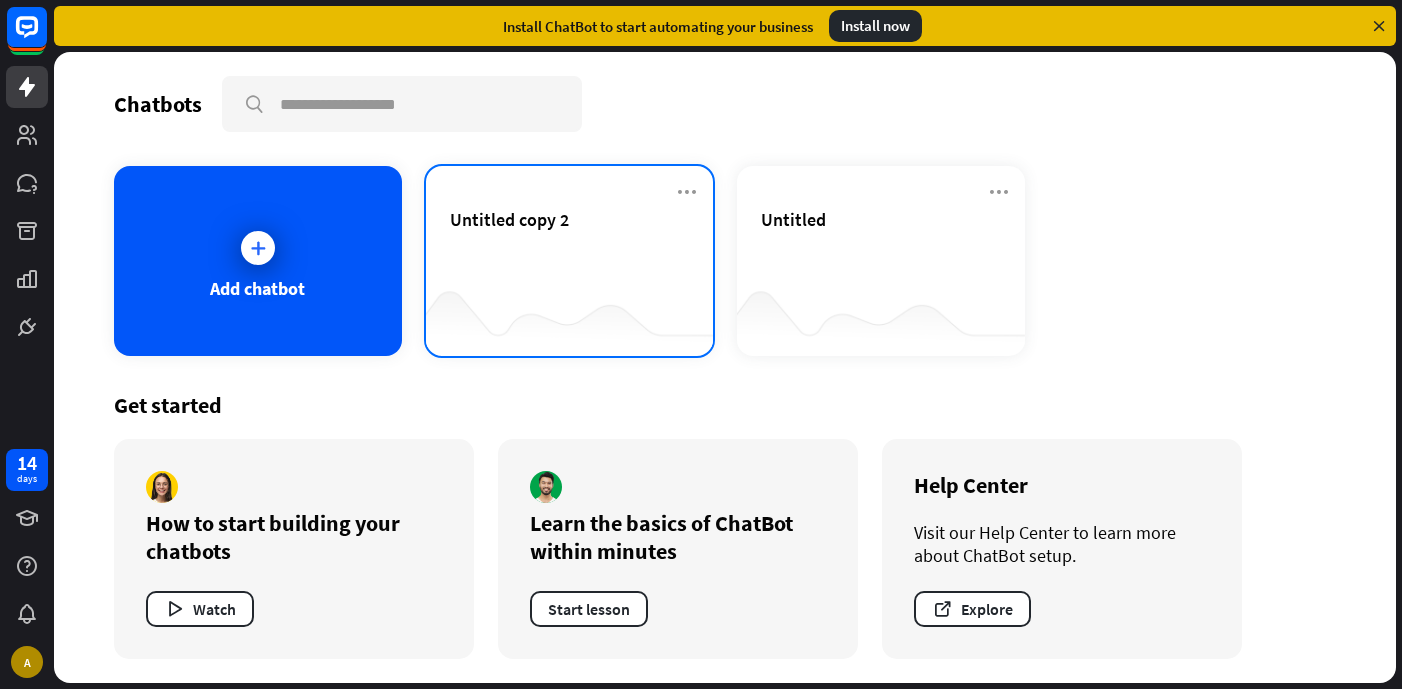 click on "Untitled copy 2" at bounding box center [570, 261] 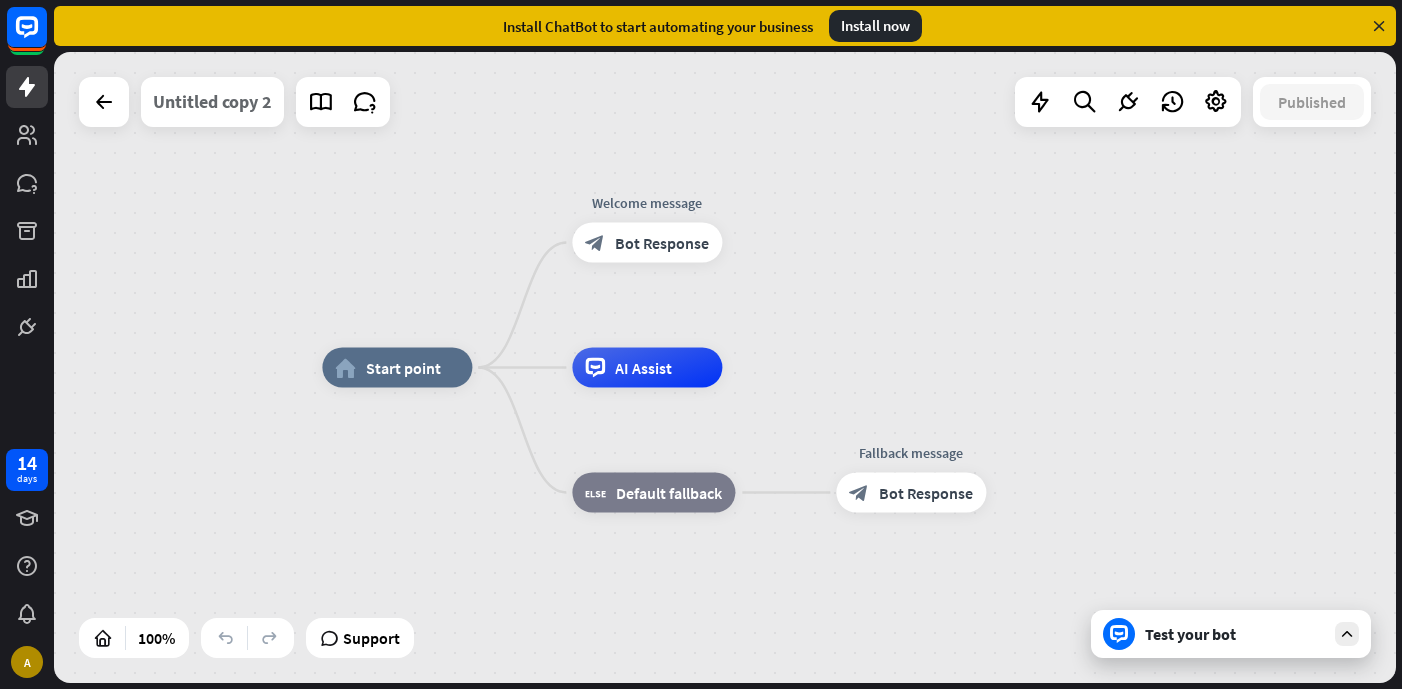 click on "Untitled copy 2" at bounding box center (212, 102) 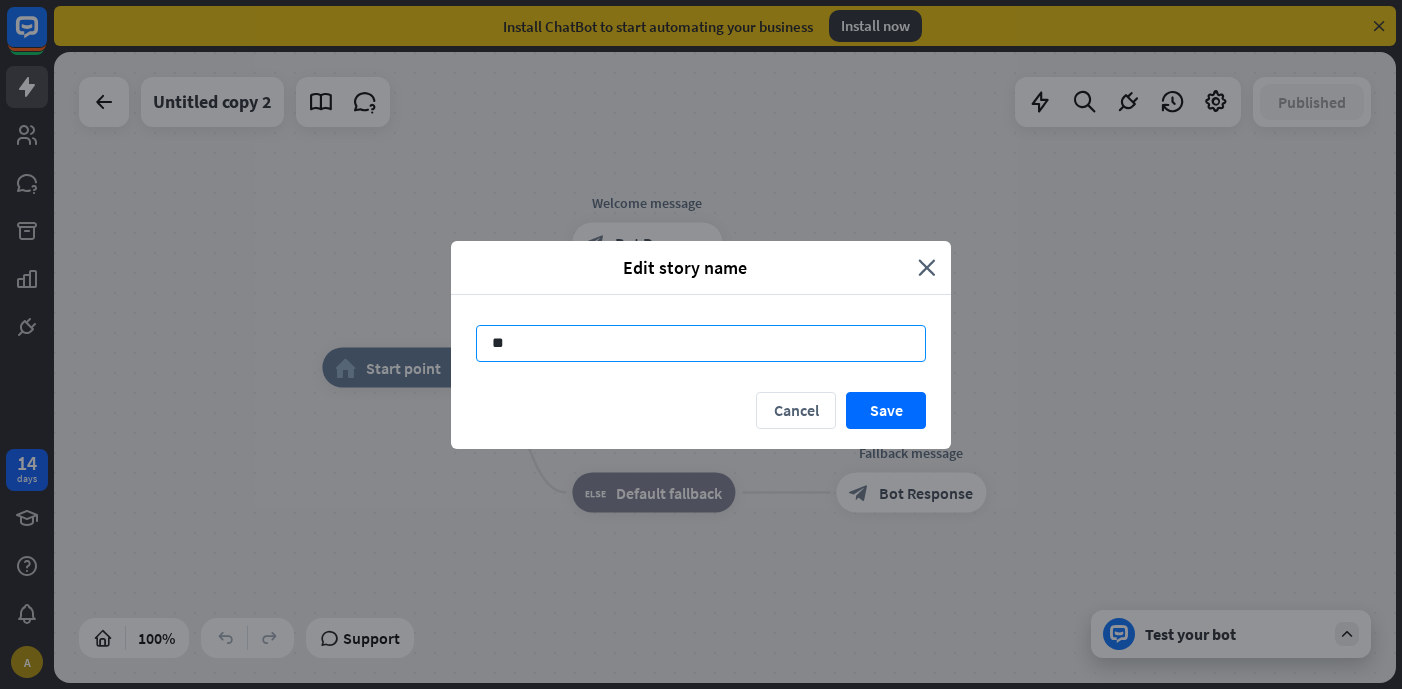 type on "*" 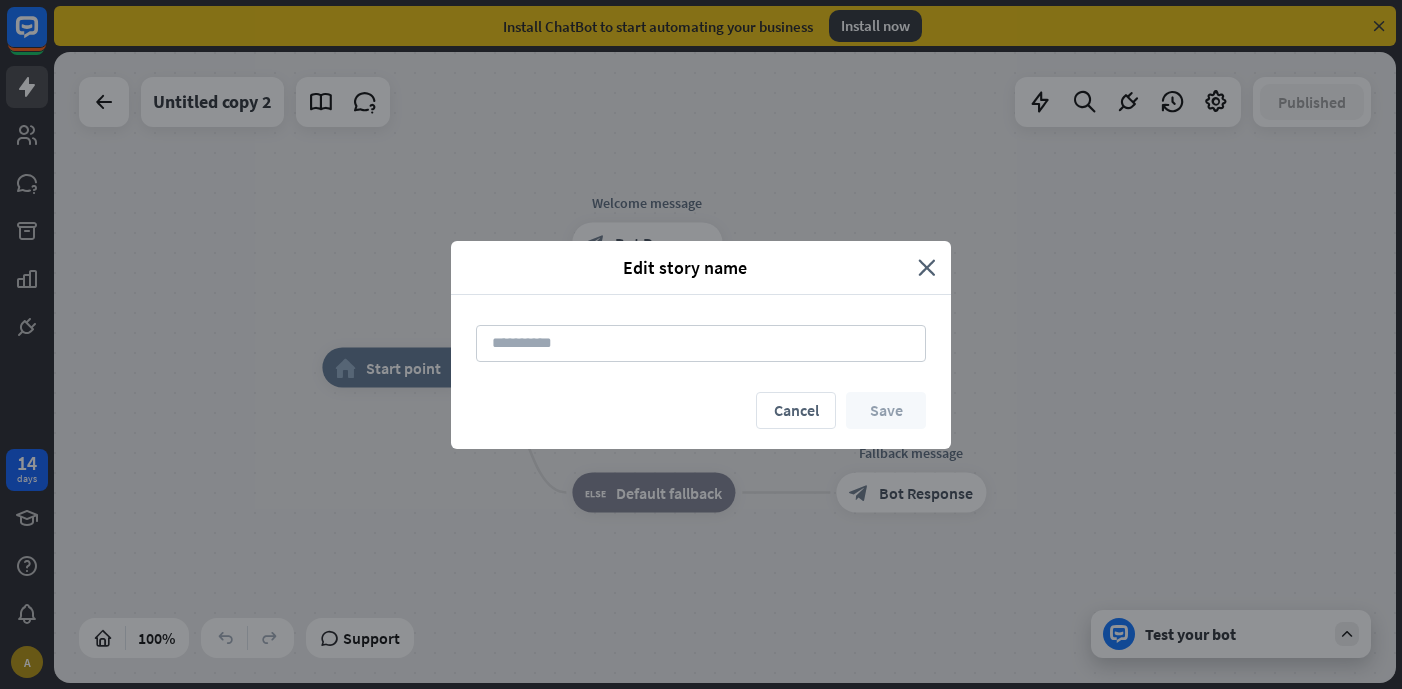 type 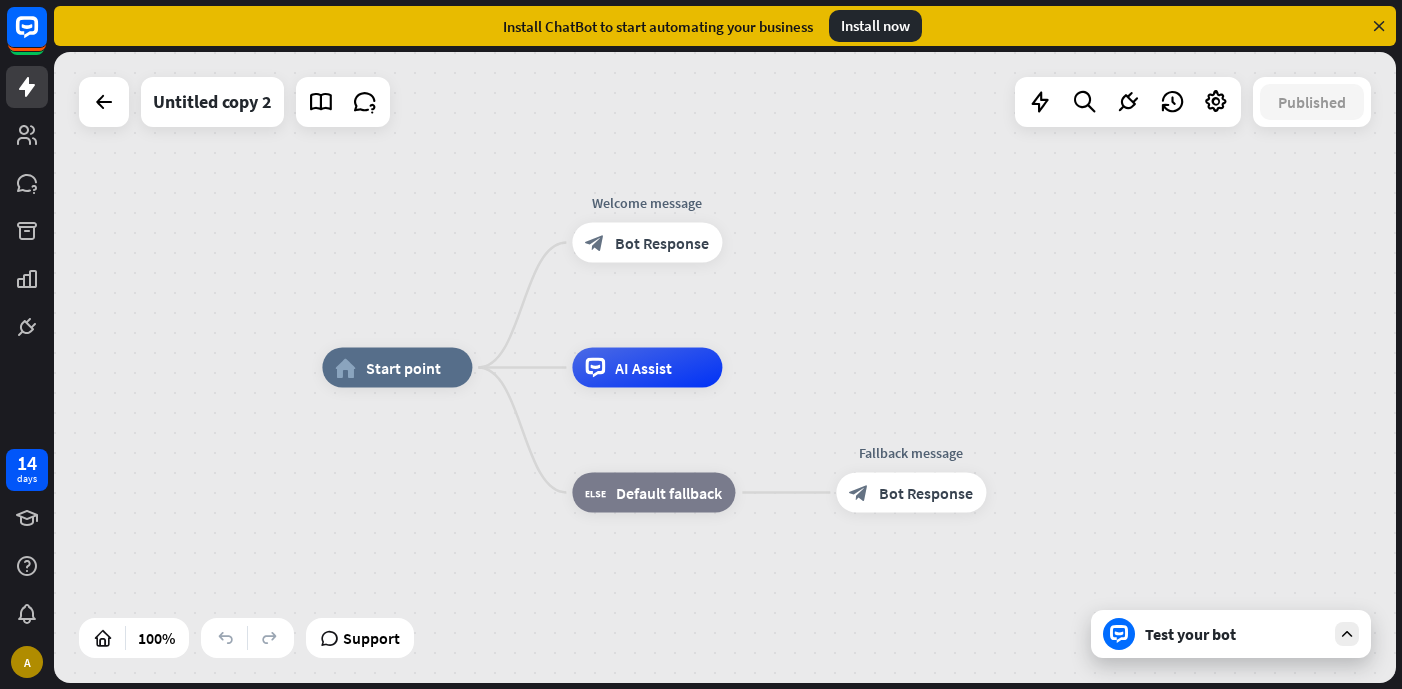 click on "Edit story name
close
Cancel   Save" at bounding box center (701, 344) 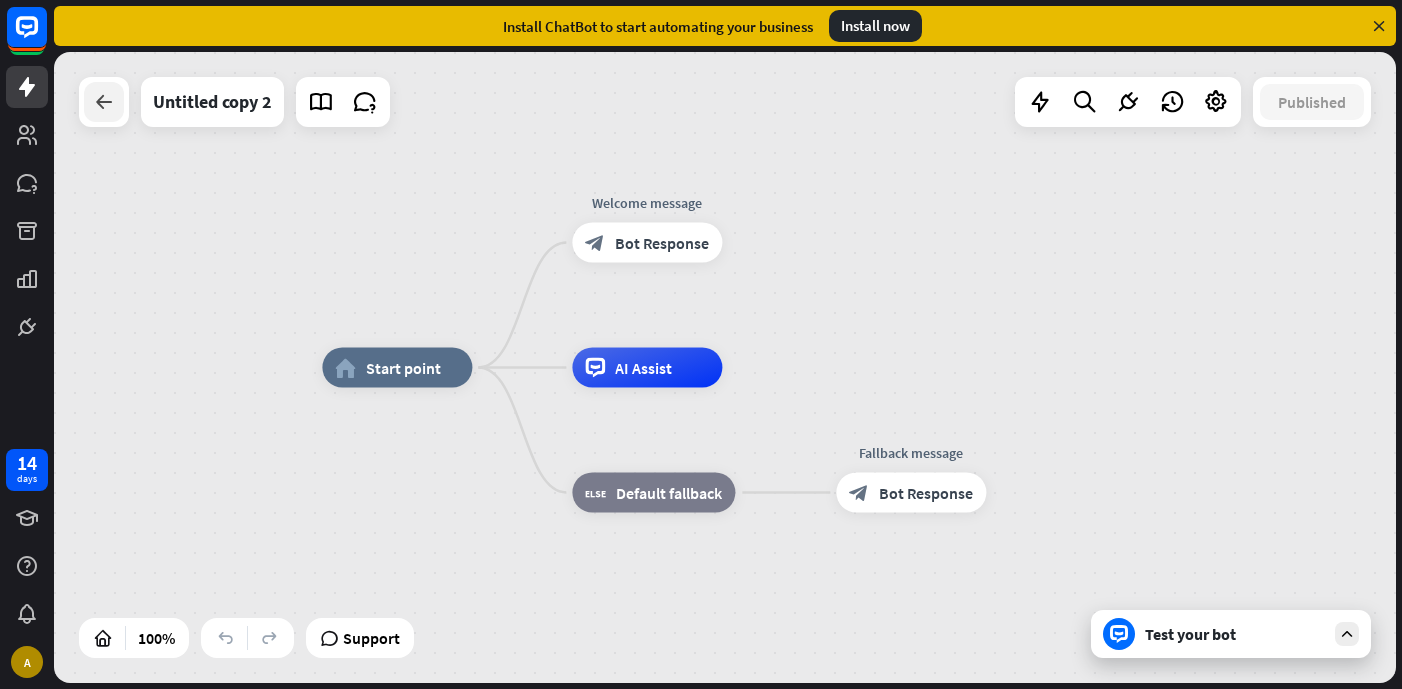 click at bounding box center [104, 102] 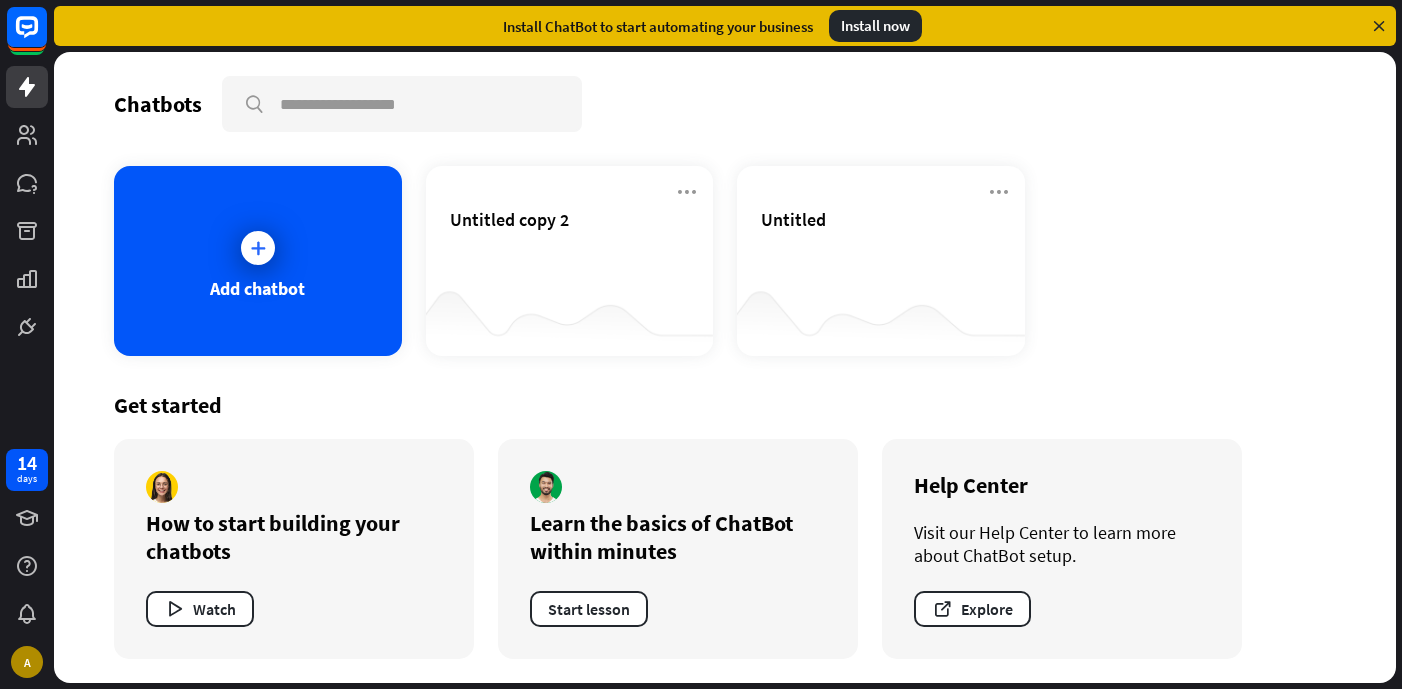 click on "How to start building your chatbots" at bounding box center (294, 537) 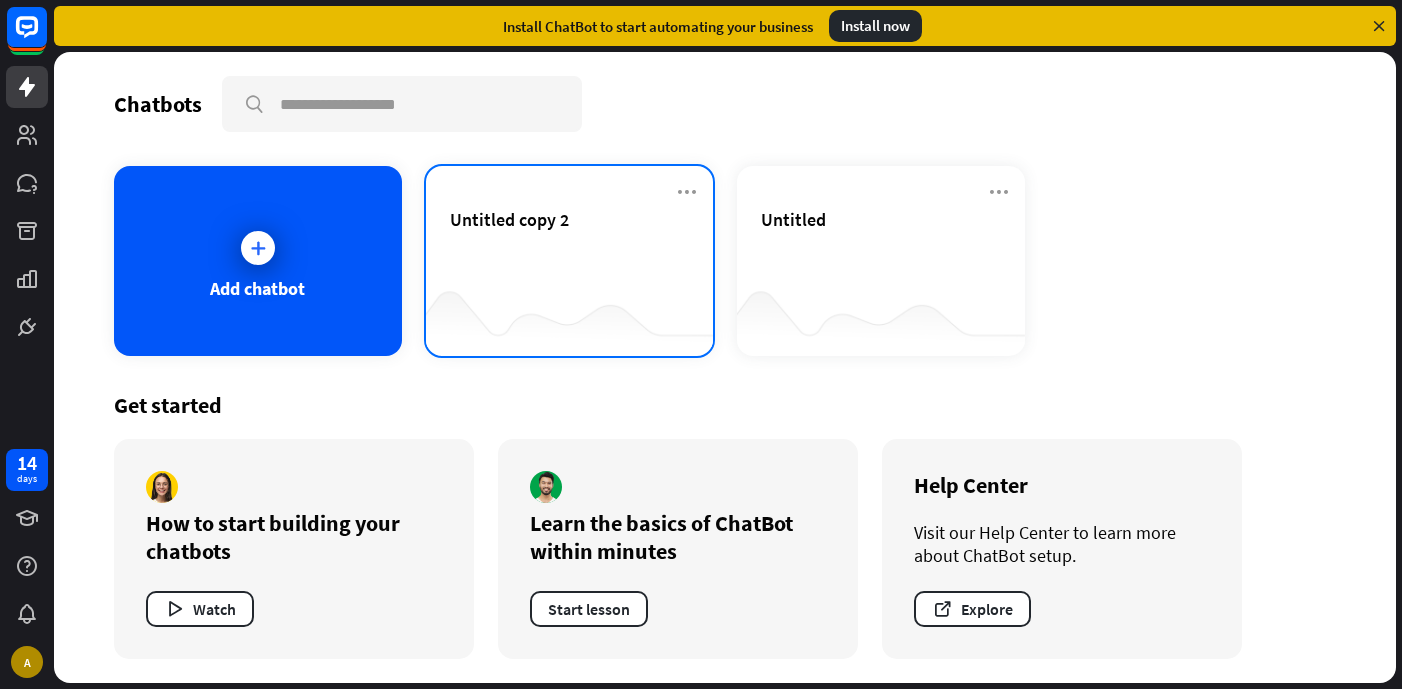 click at bounding box center [570, 316] 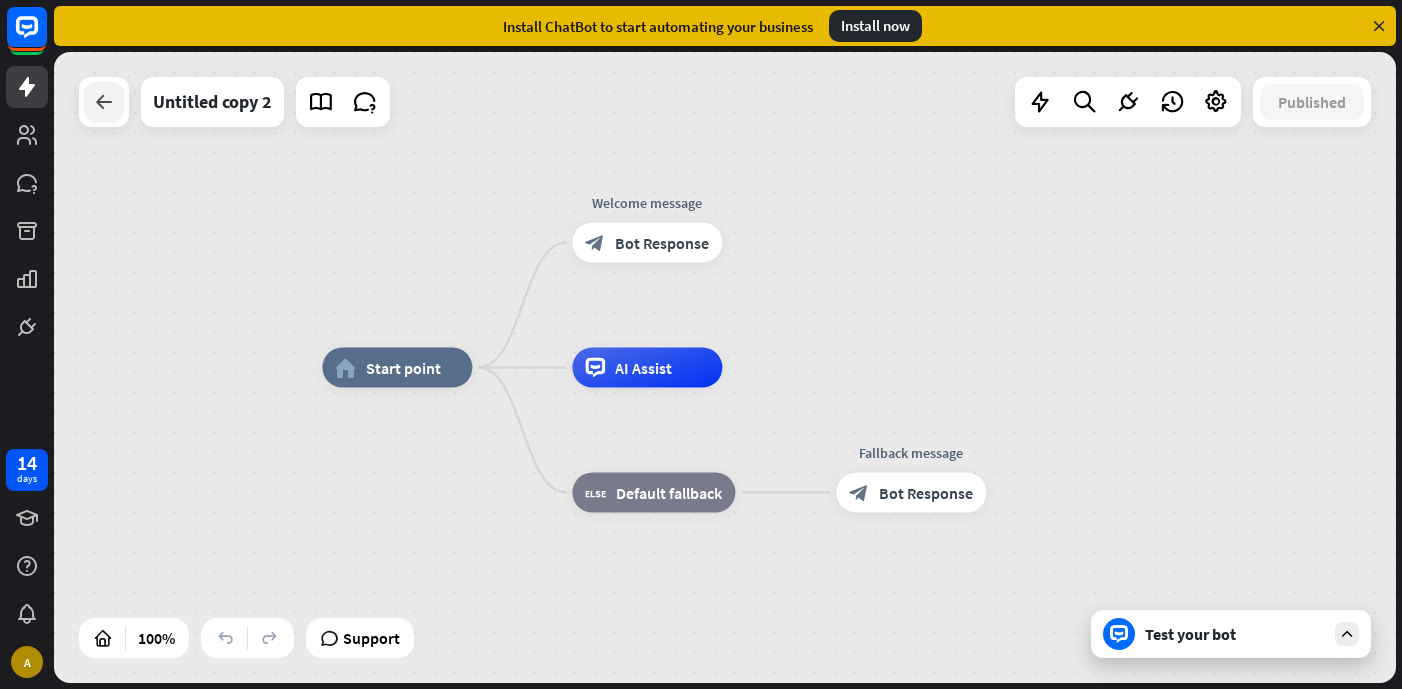 click at bounding box center (104, 102) 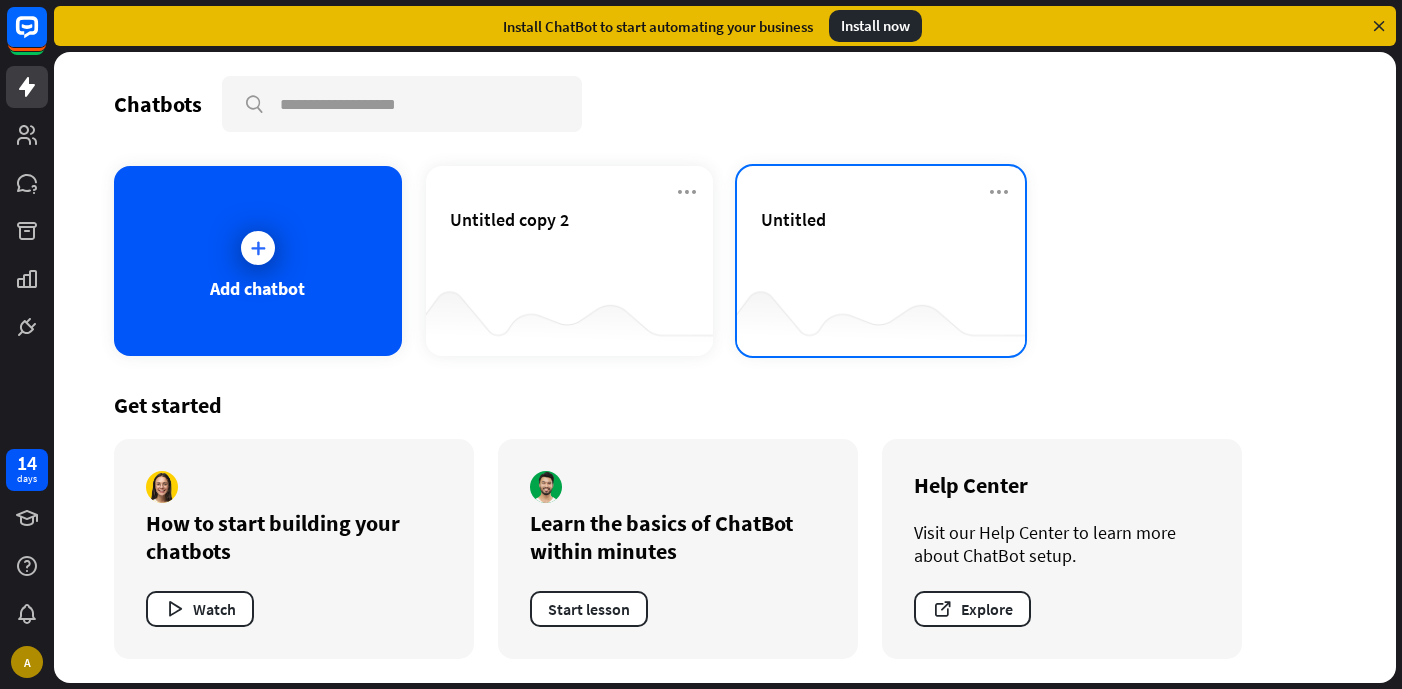 click on "Untitled" at bounding box center (881, 261) 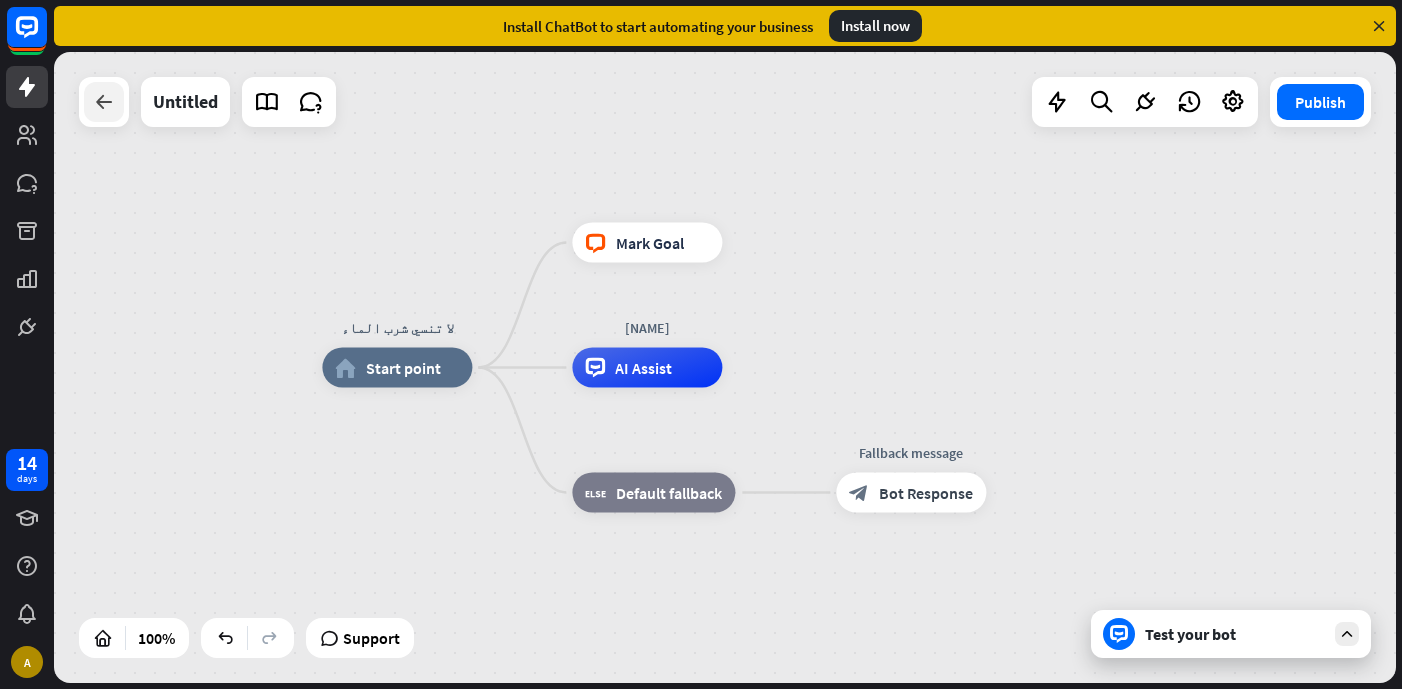 click at bounding box center (104, 102) 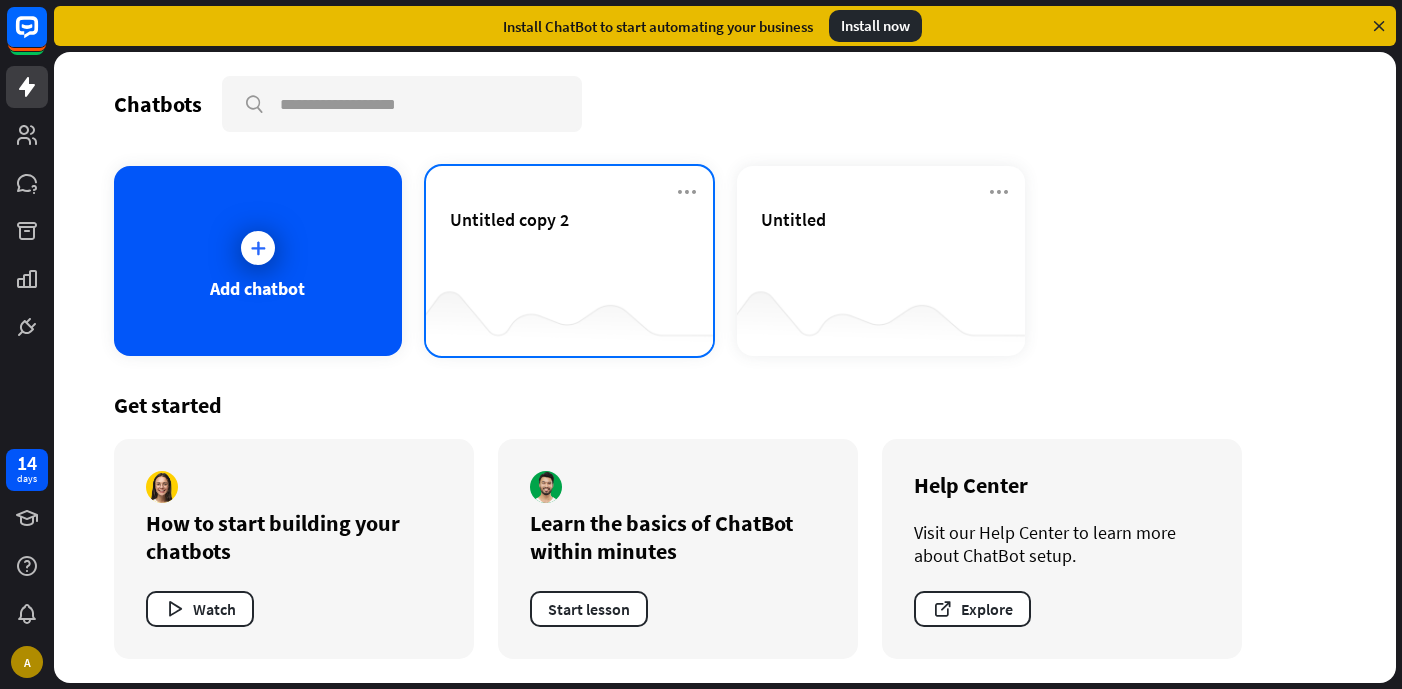 click on "Untitled copy 2" at bounding box center (570, 243) 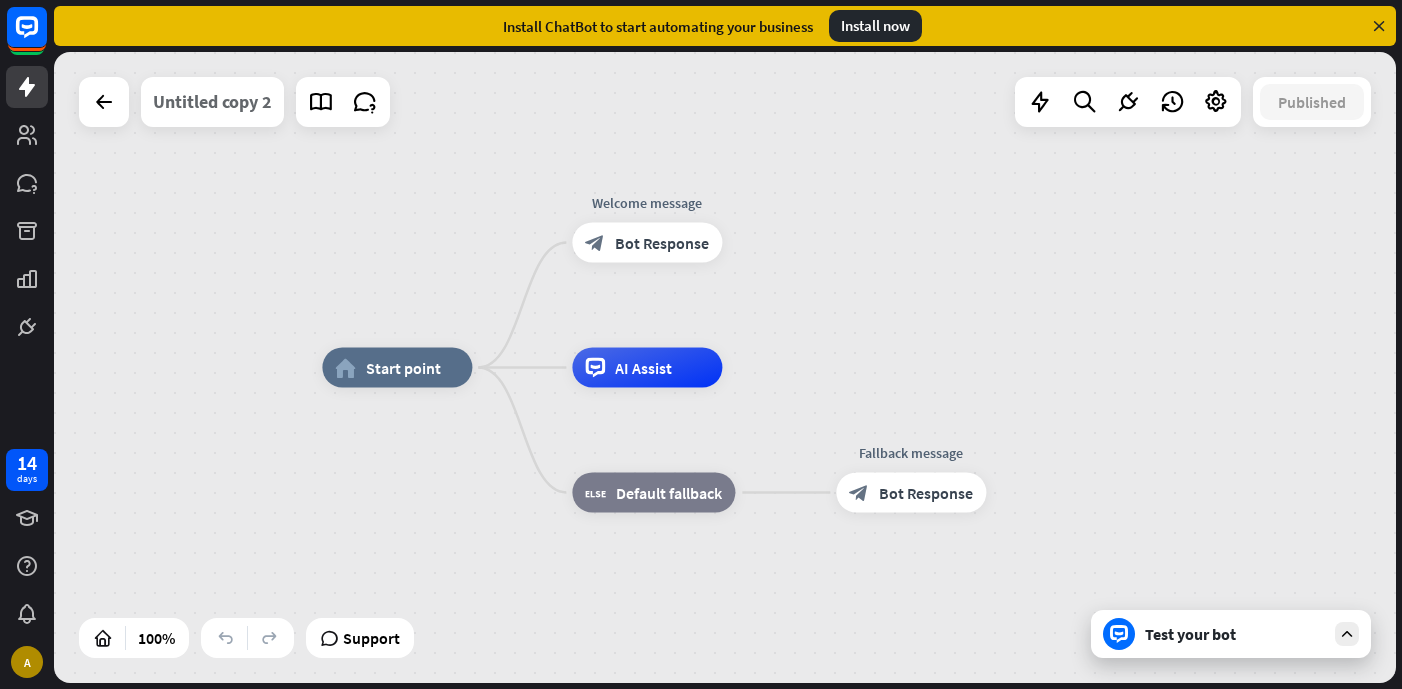 click on "Untitled copy 2" at bounding box center [212, 102] 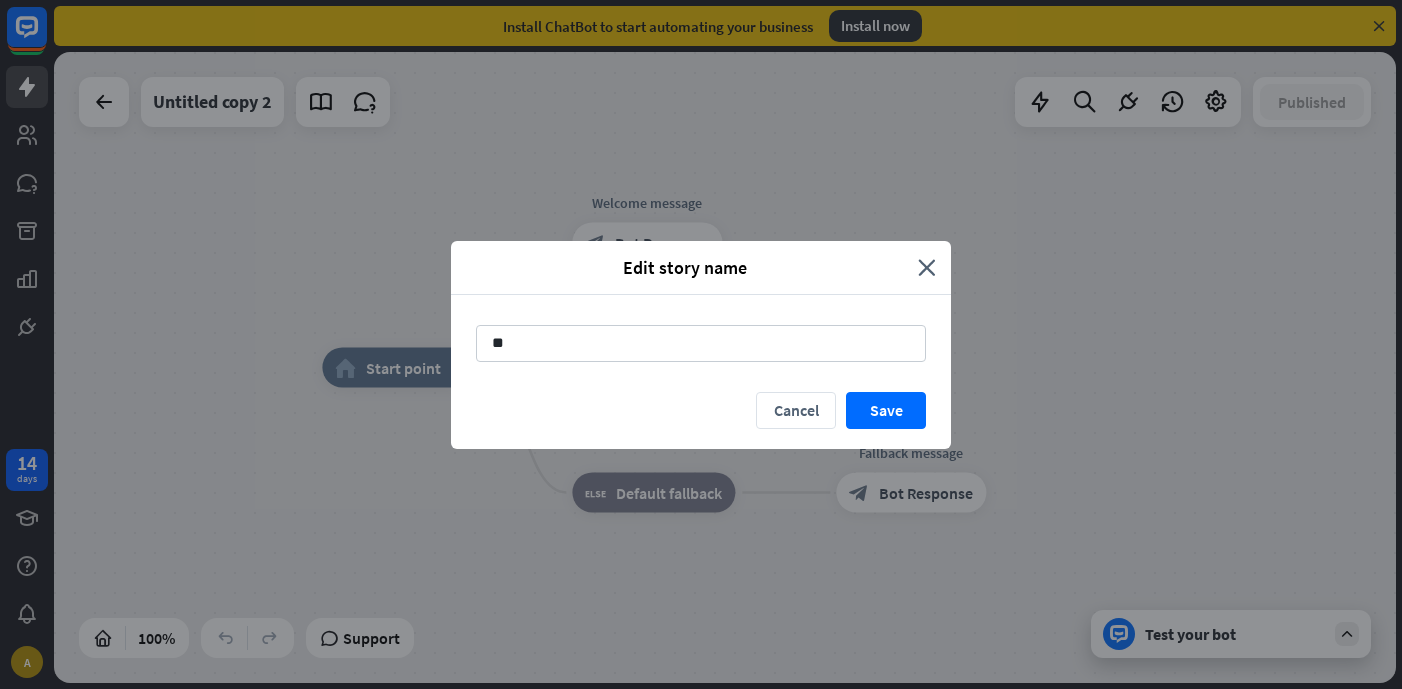 type on "*" 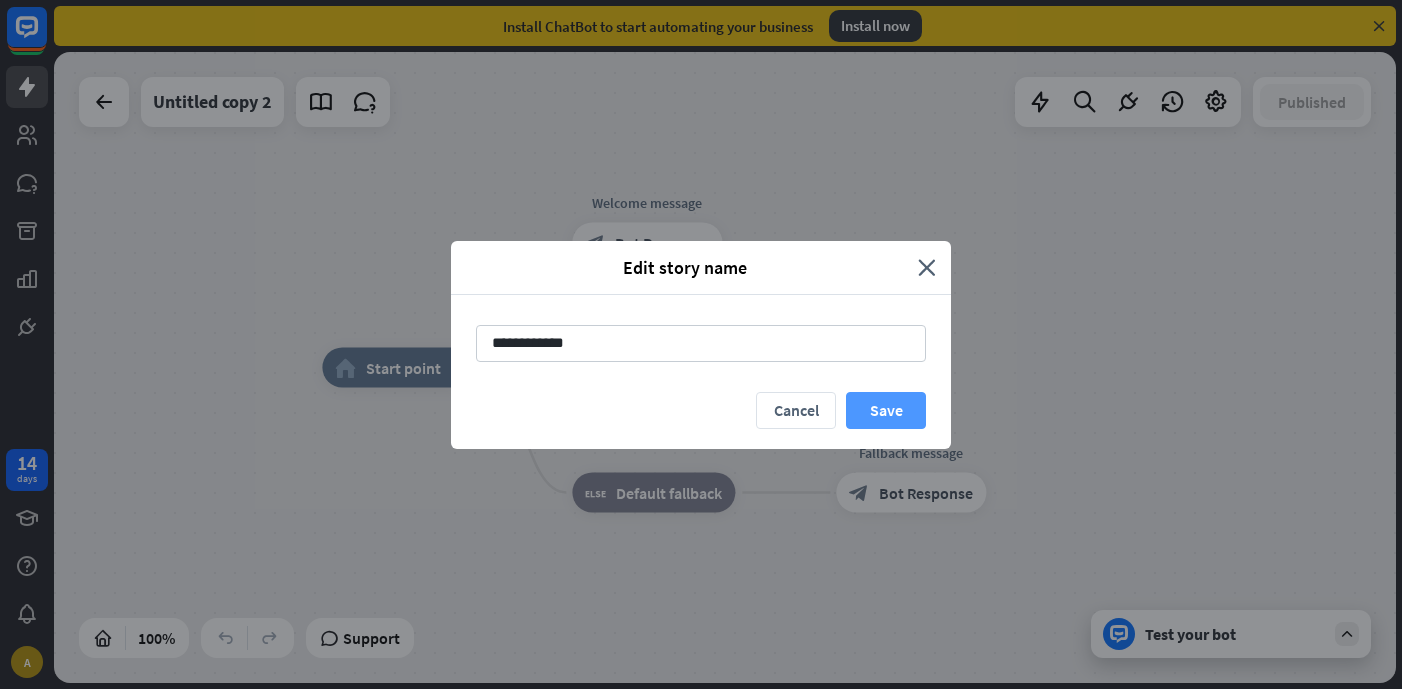 type on "**********" 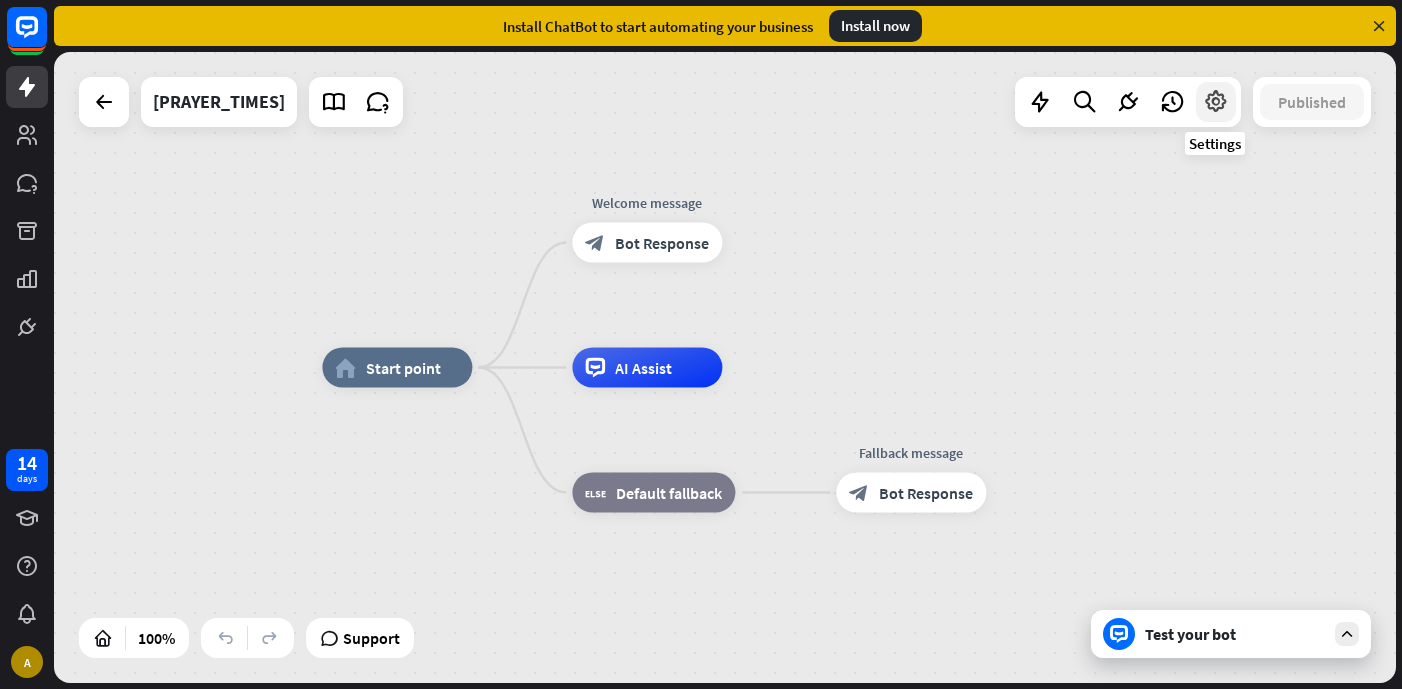click at bounding box center [1216, 102] 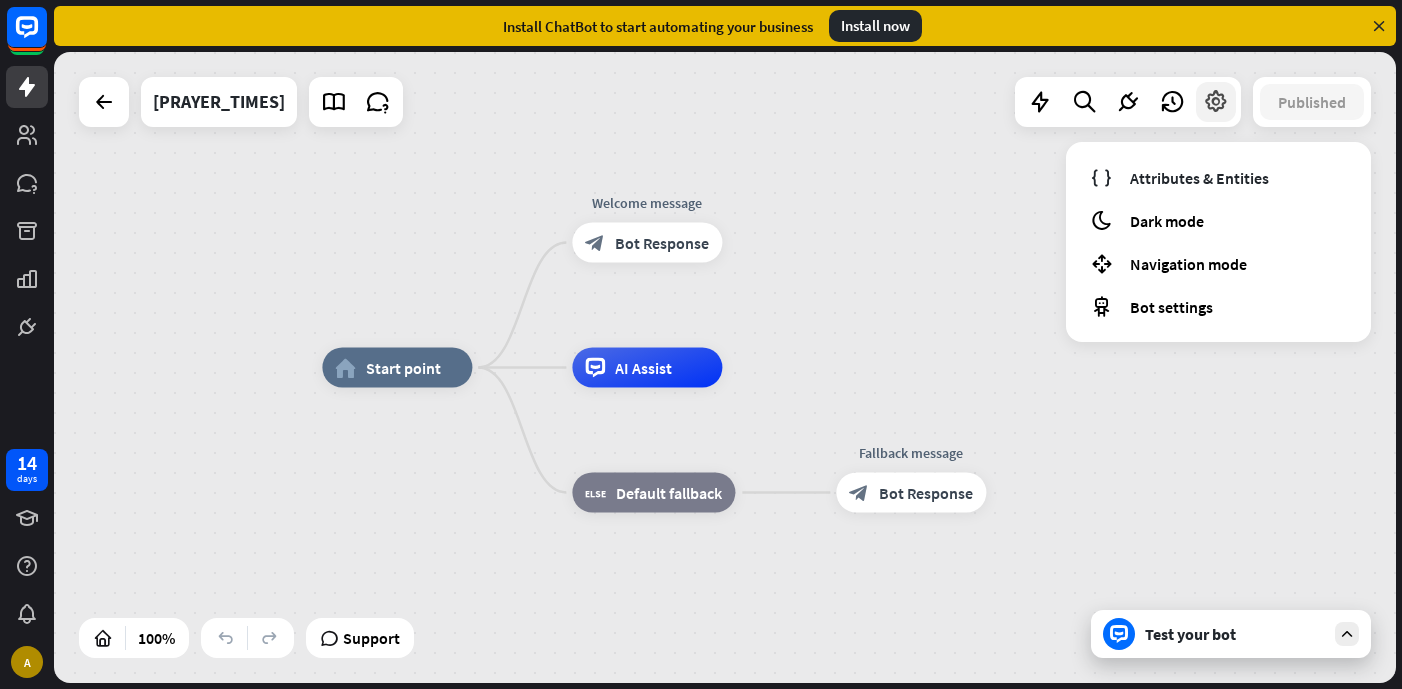 click at bounding box center (1216, 102) 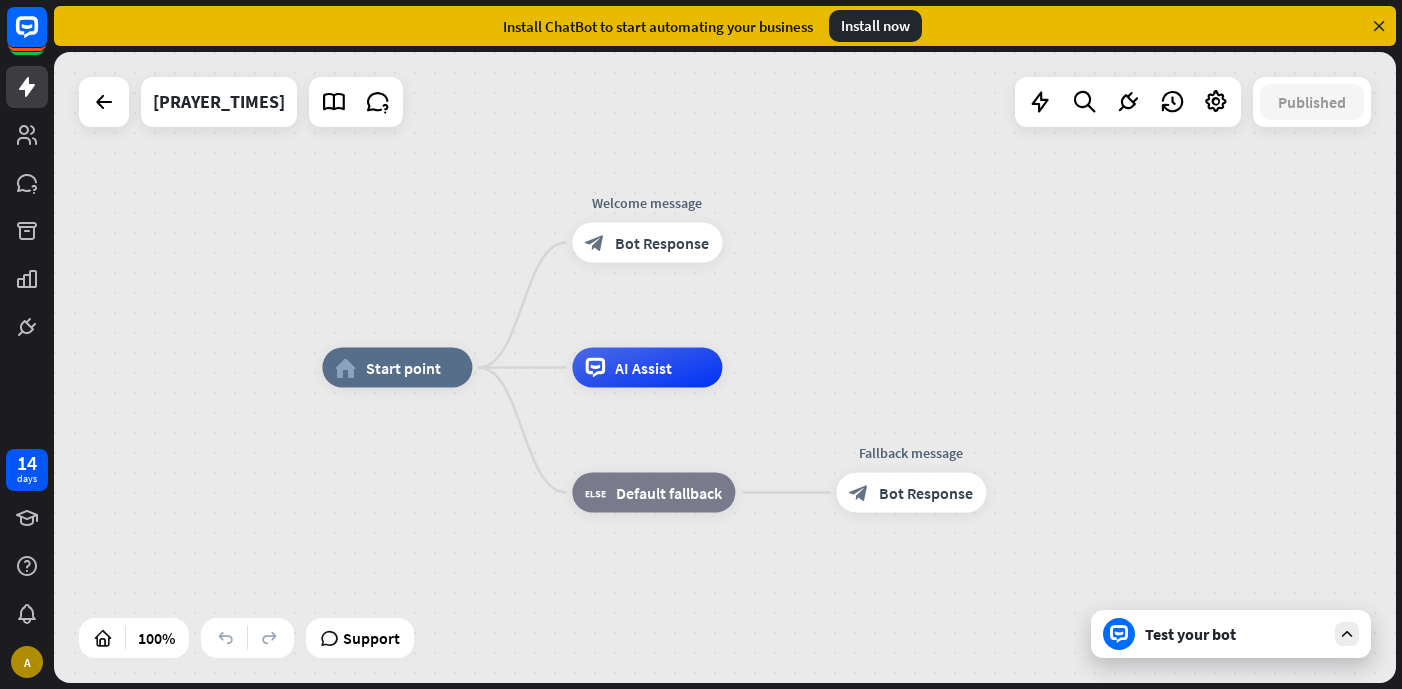 click on "Test your bot" at bounding box center (1235, 634) 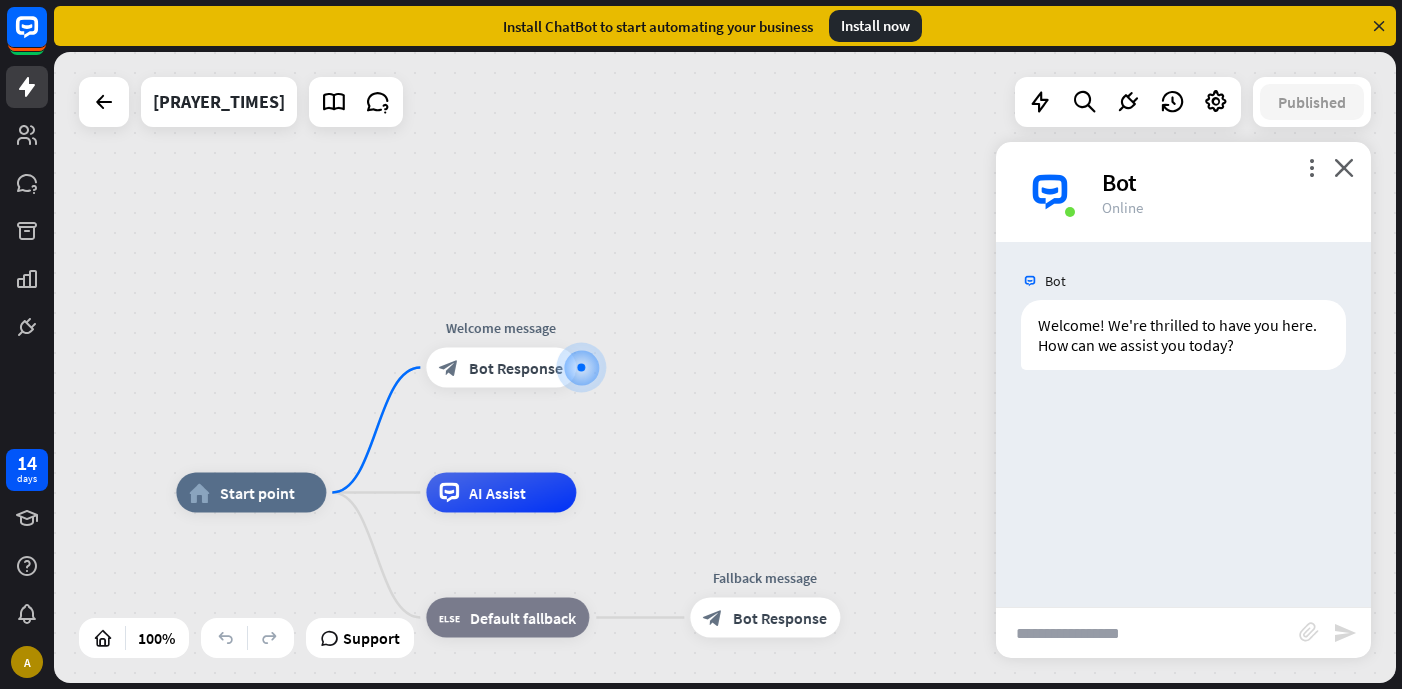 click at bounding box center [1147, 633] 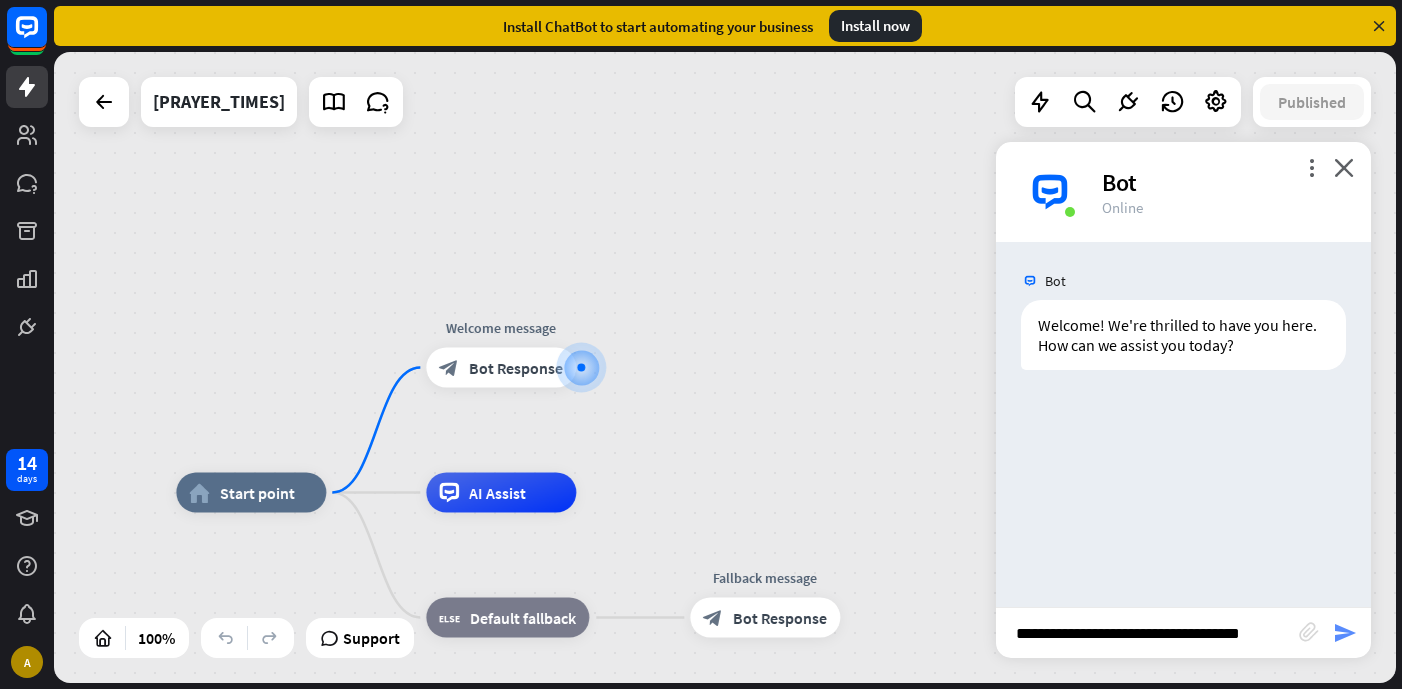 type on "**********" 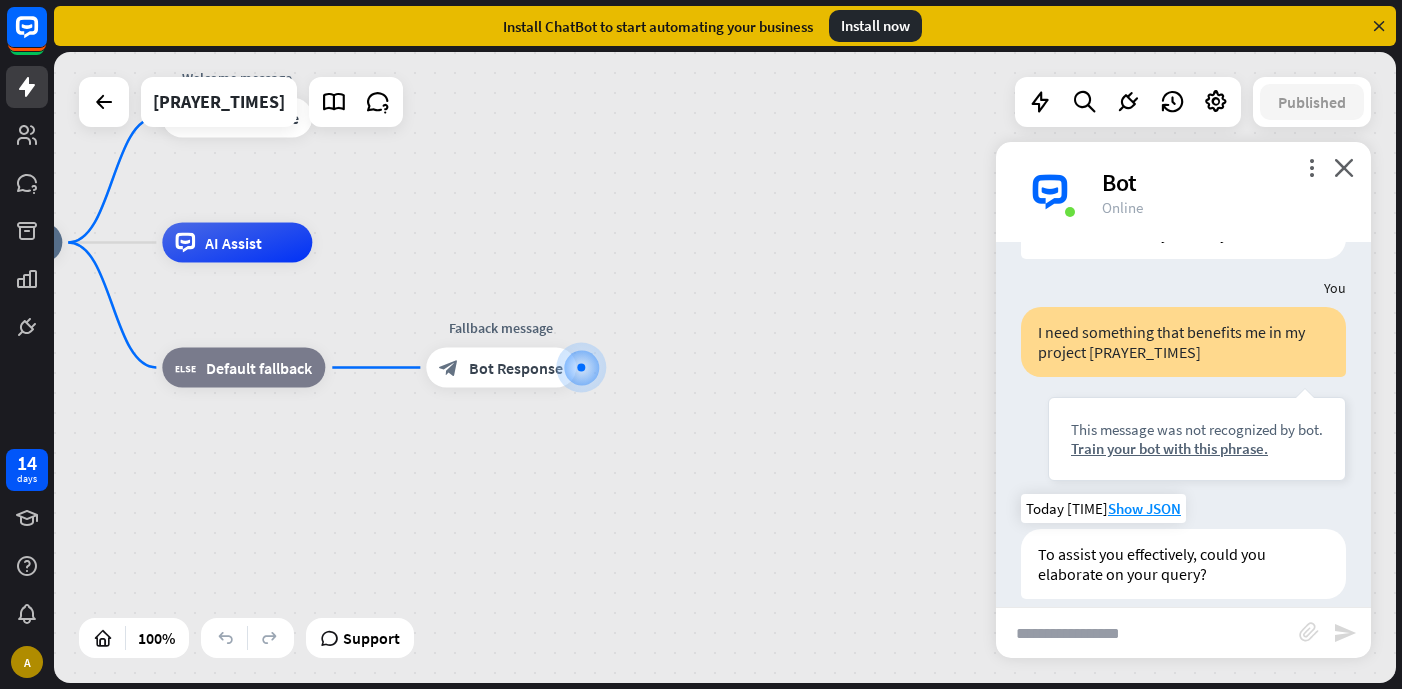 scroll, scrollTop: 113, scrollLeft: 0, axis: vertical 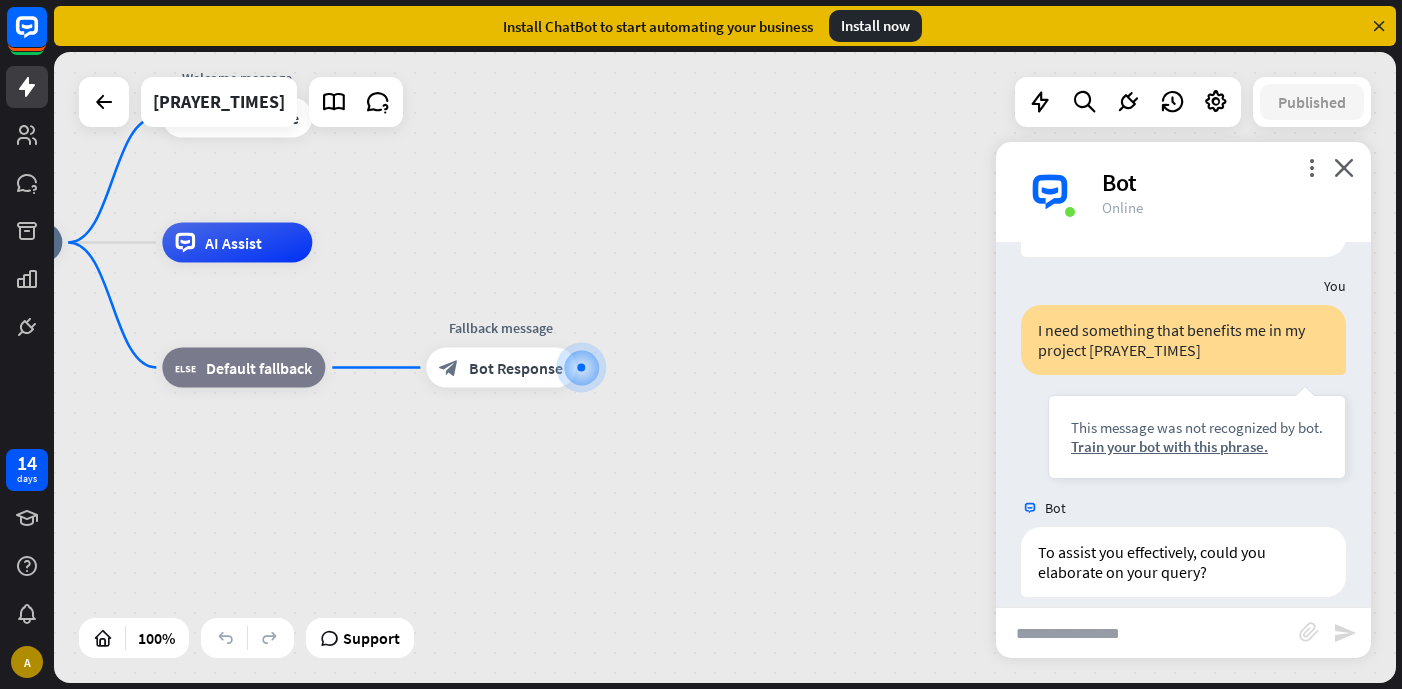 click at bounding box center (1147, 633) 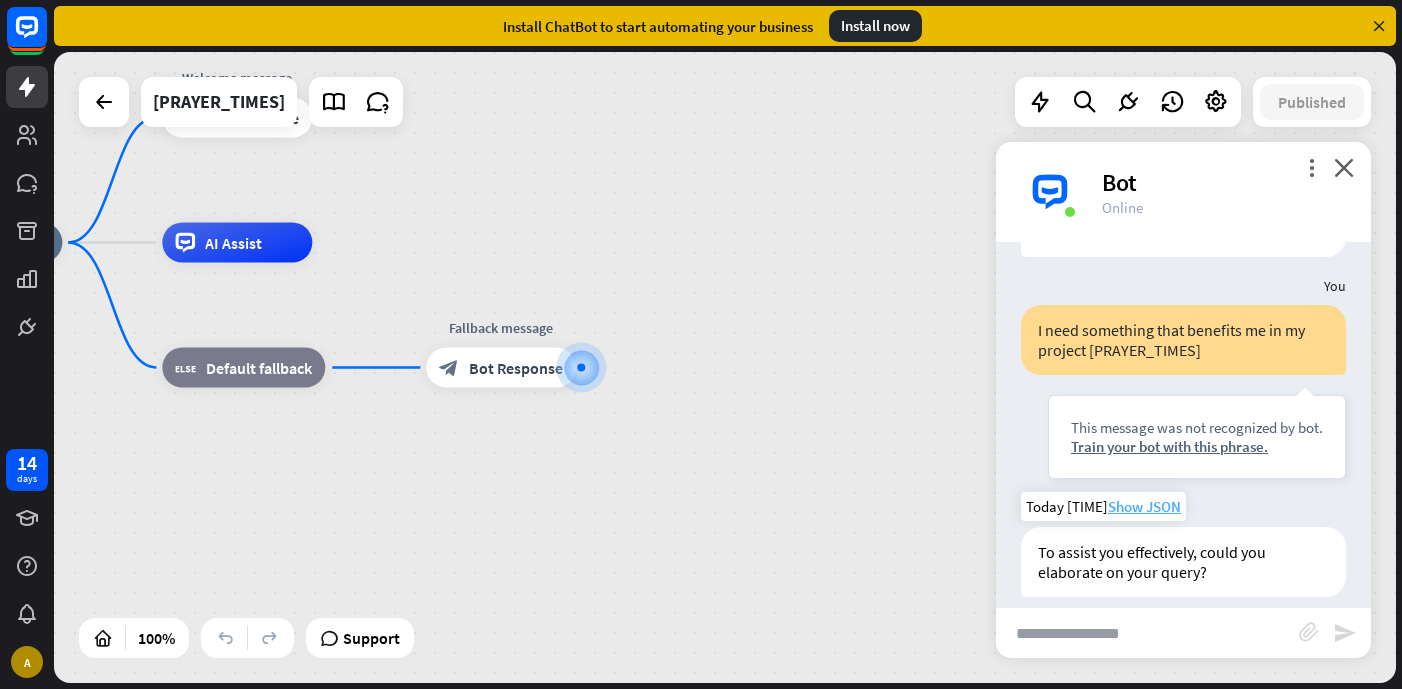 click on "Show JSON" at bounding box center [1144, 506] 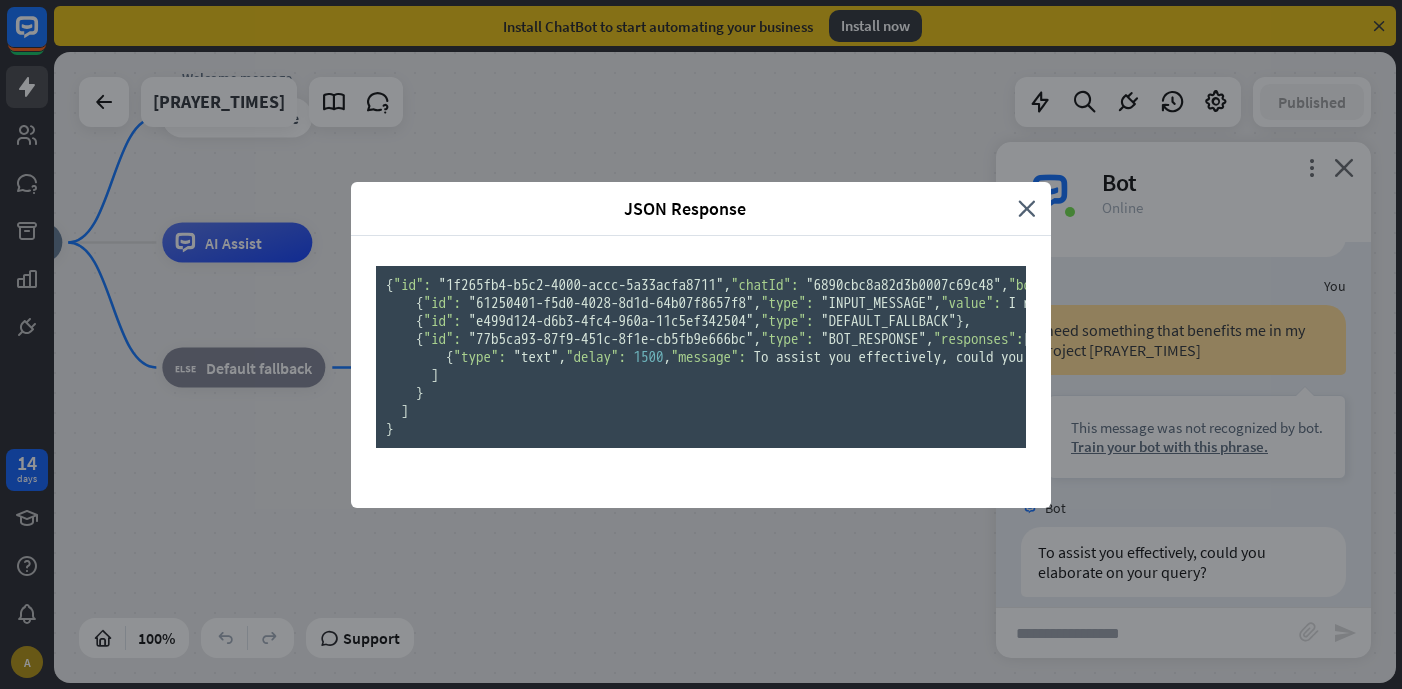 scroll, scrollTop: 0, scrollLeft: 0, axis: both 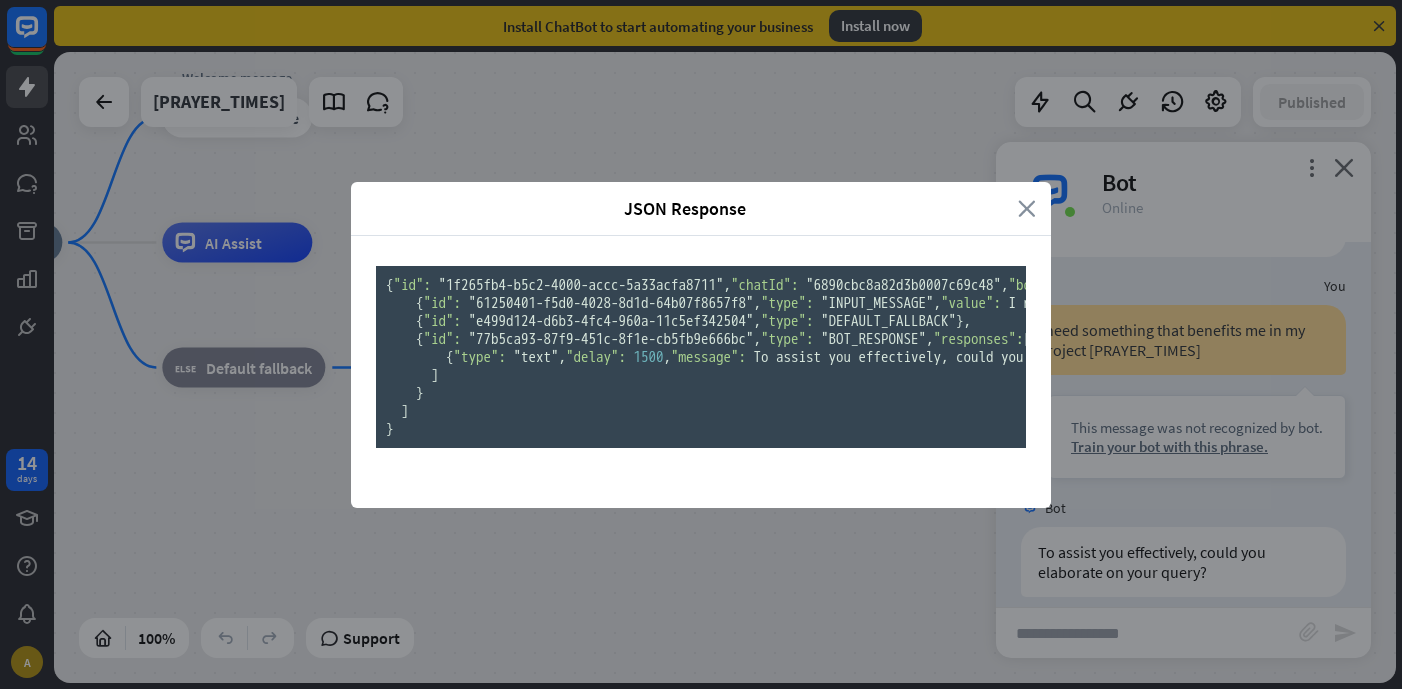 click on "close" at bounding box center [1027, 208] 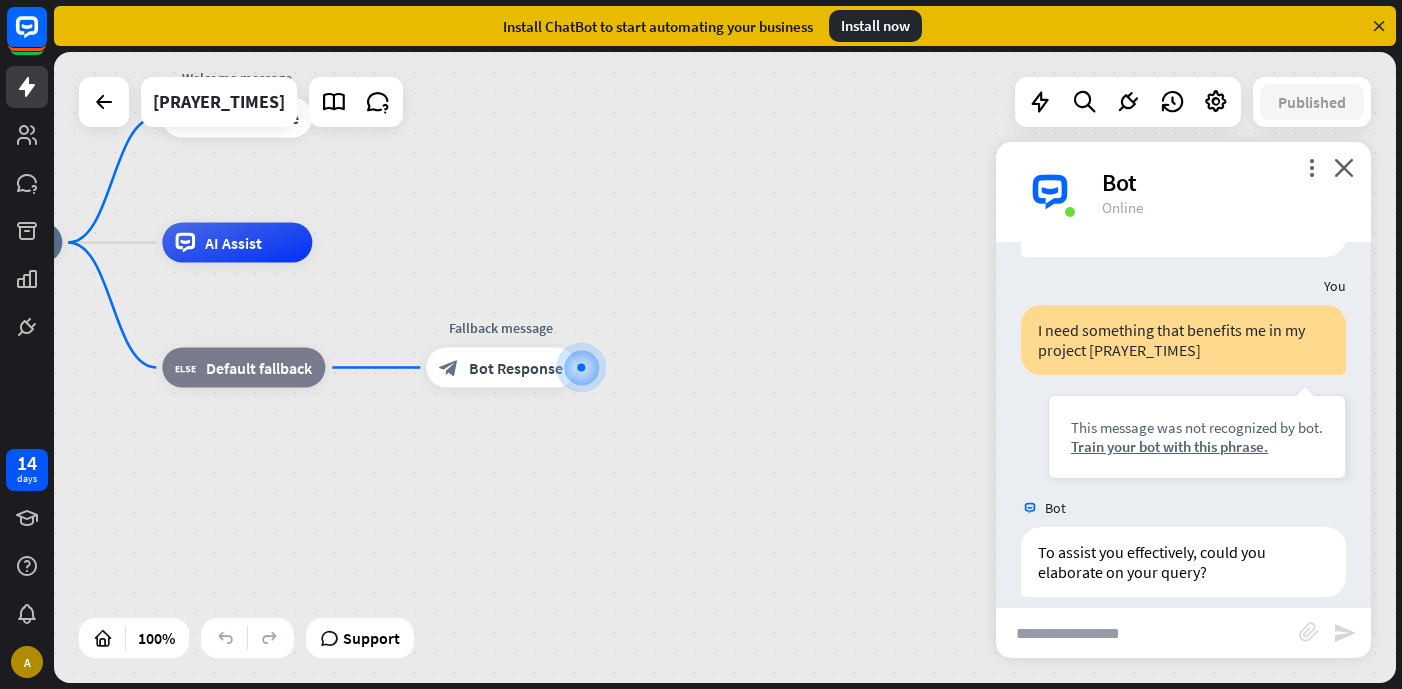 click at bounding box center (1147, 633) 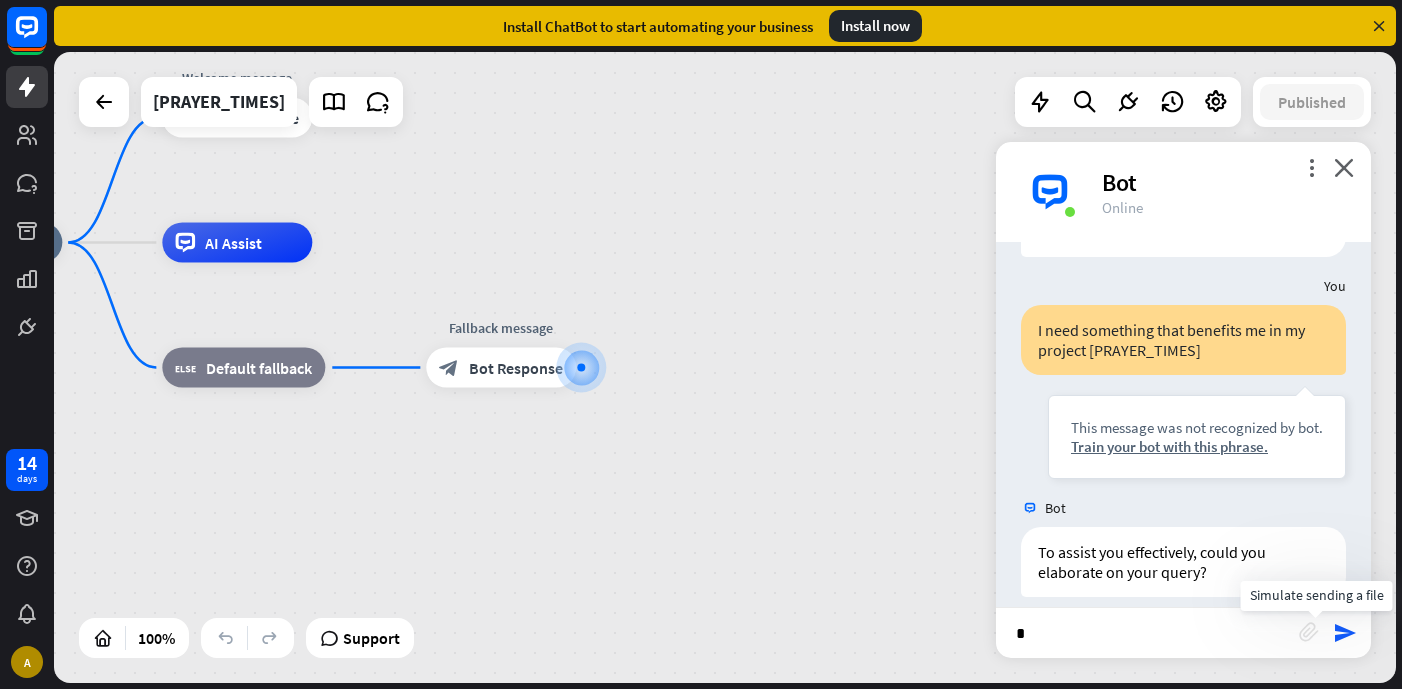 click on "block_attachment" at bounding box center (1309, 632) 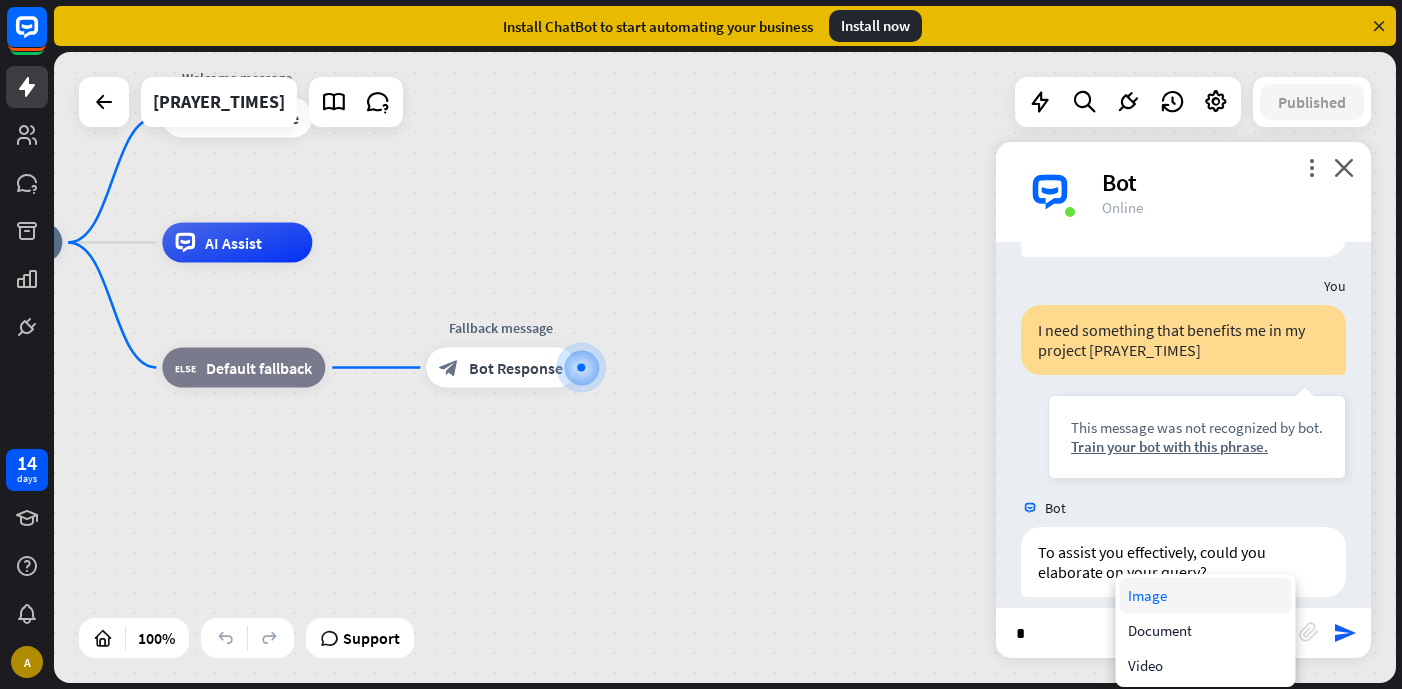 click on "Image" at bounding box center (1206, 595) 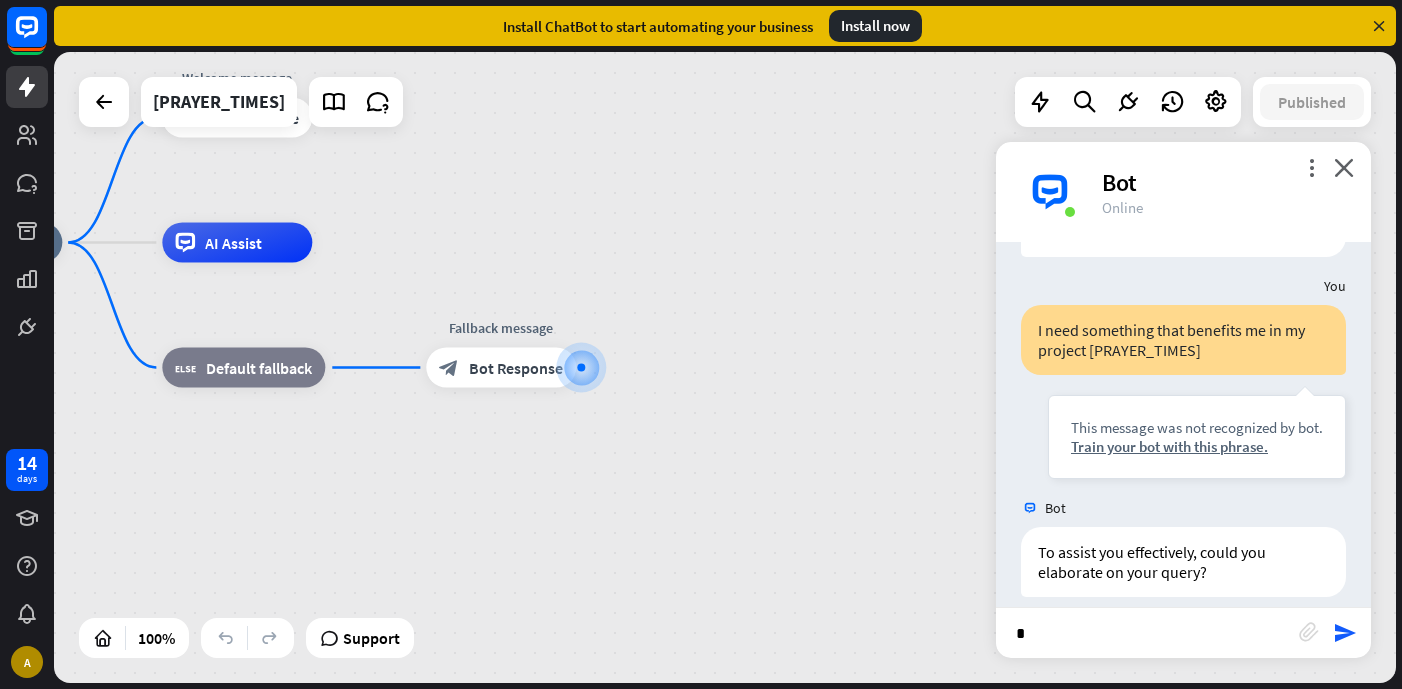 click on "*" at bounding box center [1147, 633] 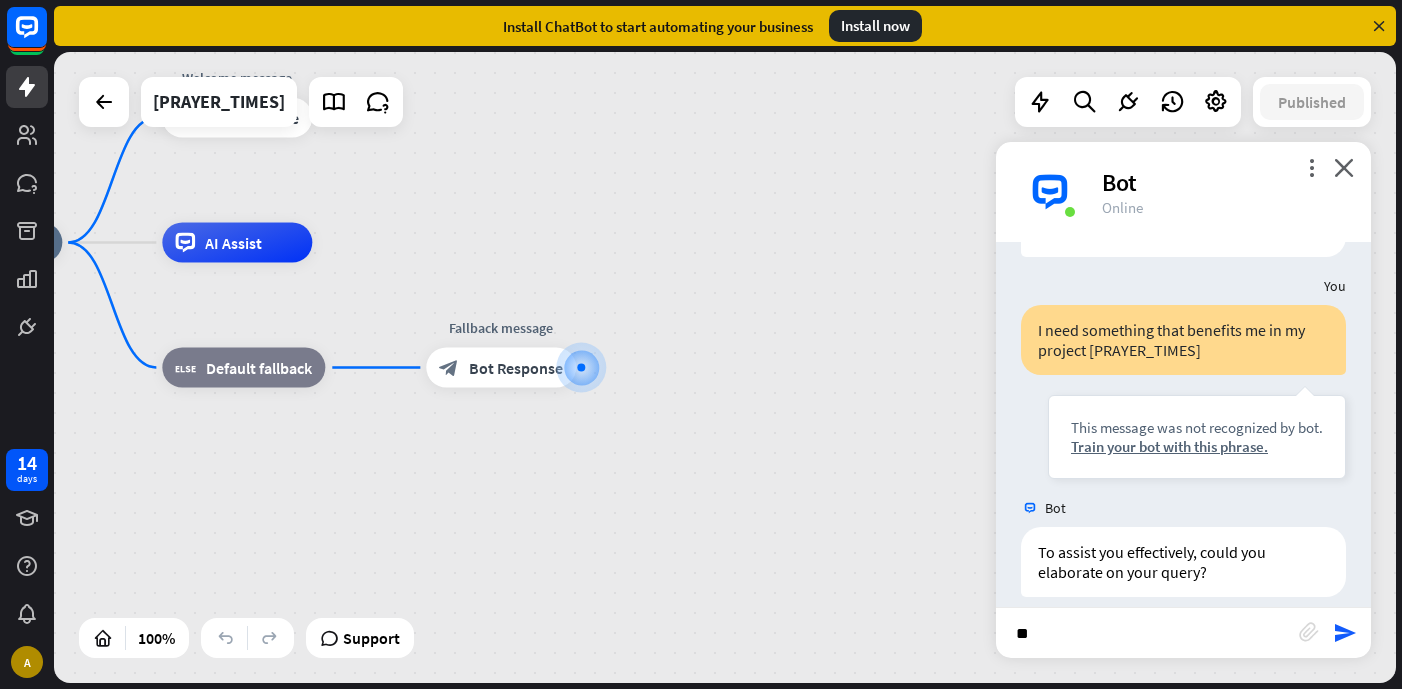 type on "***" 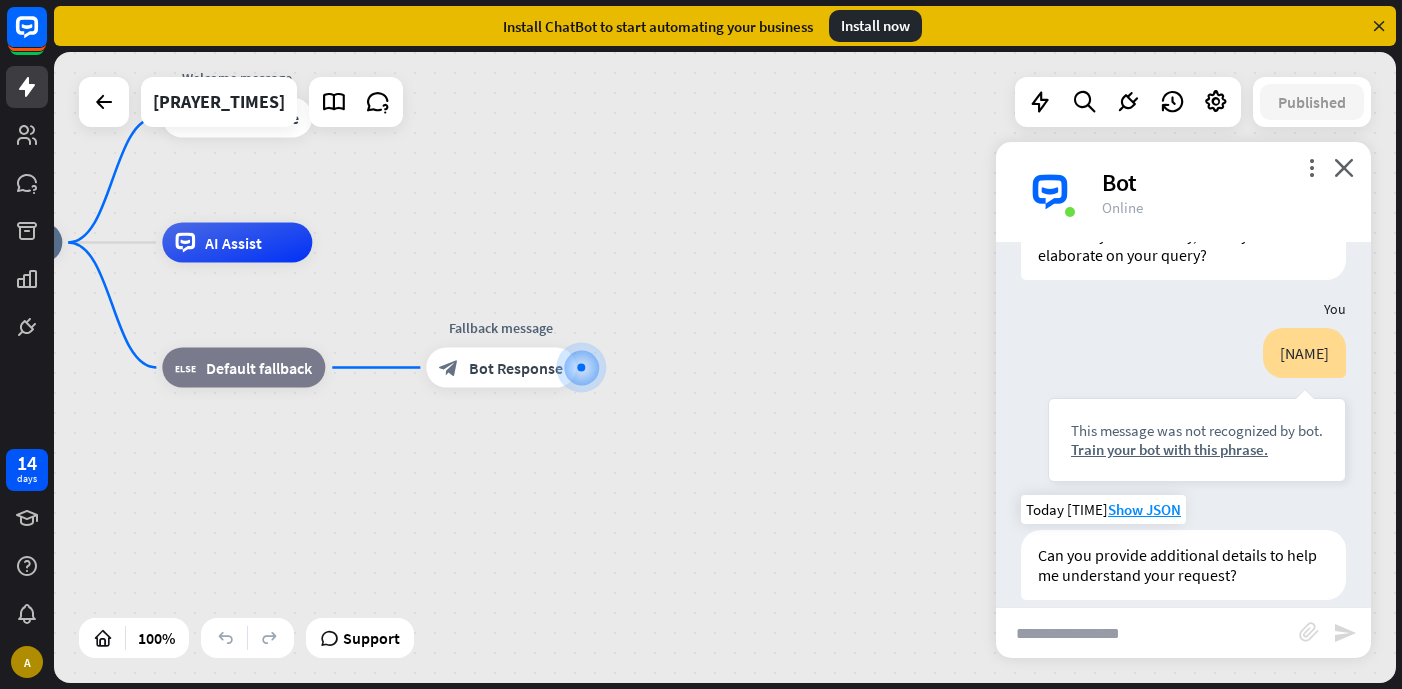 scroll, scrollTop: 433, scrollLeft: 0, axis: vertical 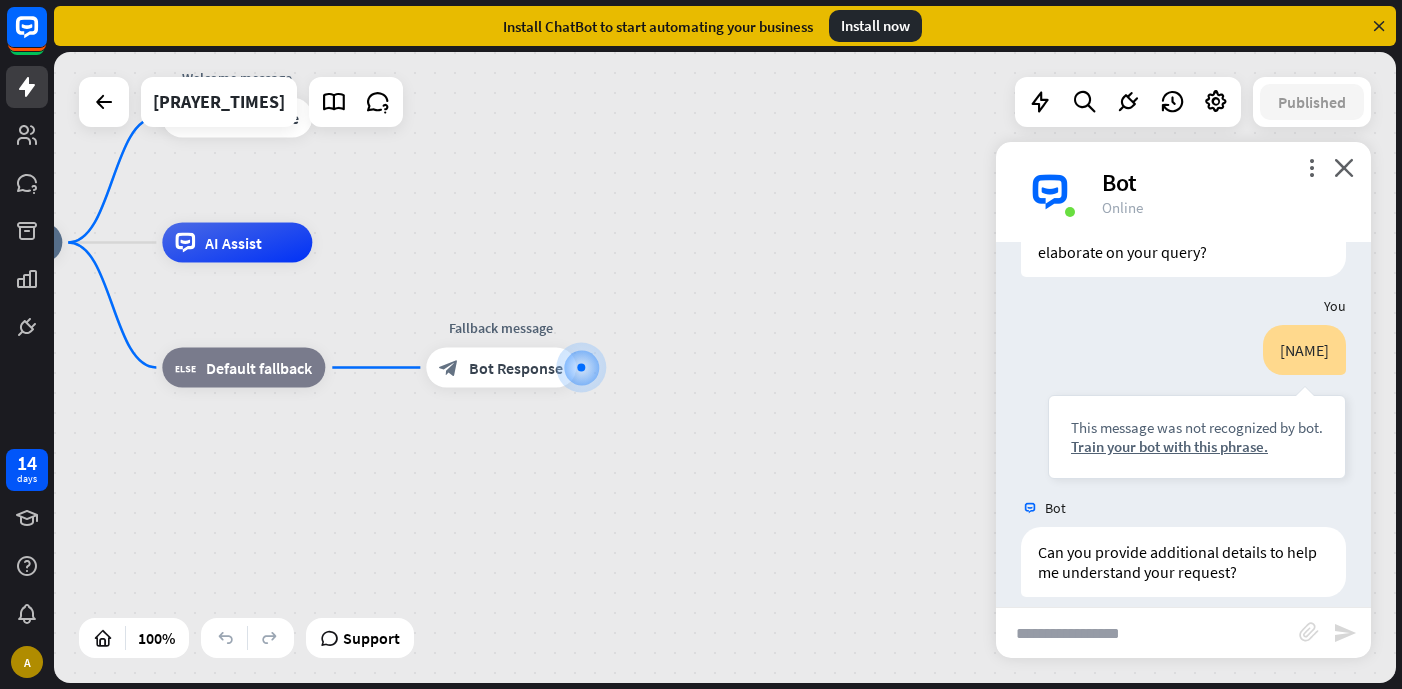 click at bounding box center [1147, 633] 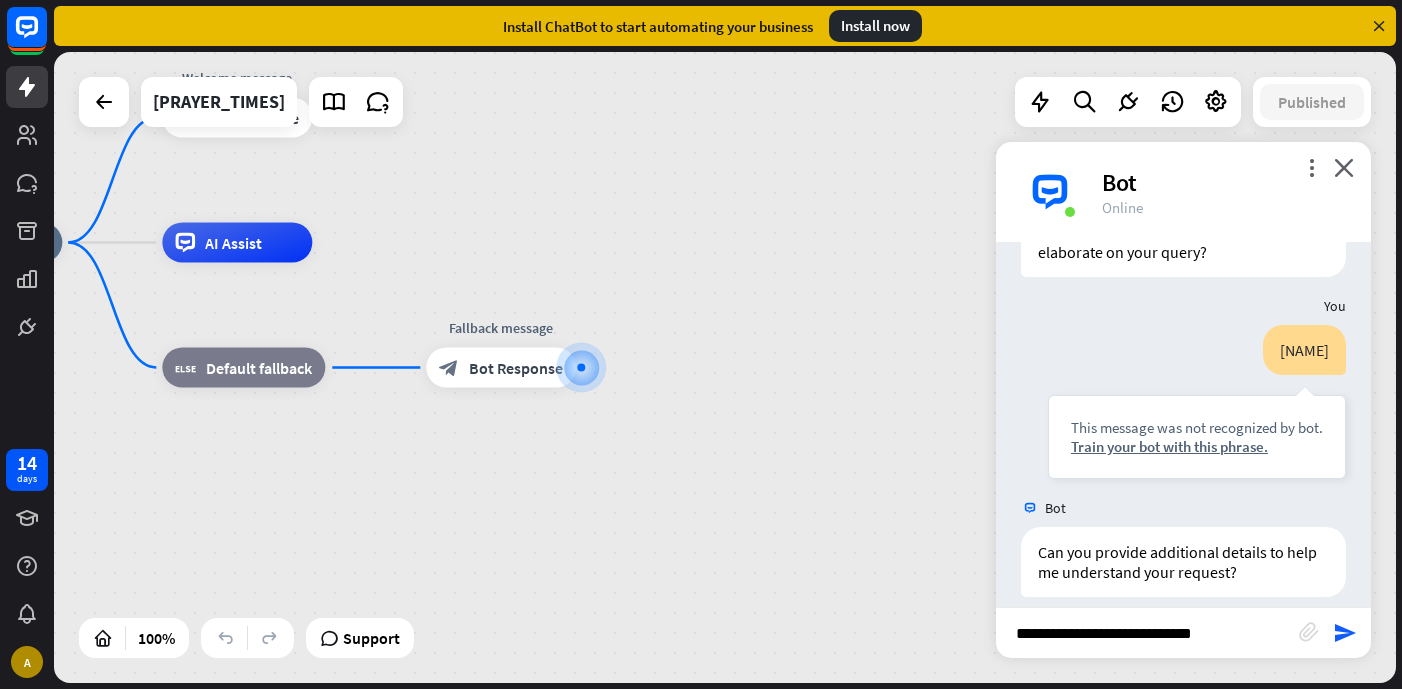 type on "**********" 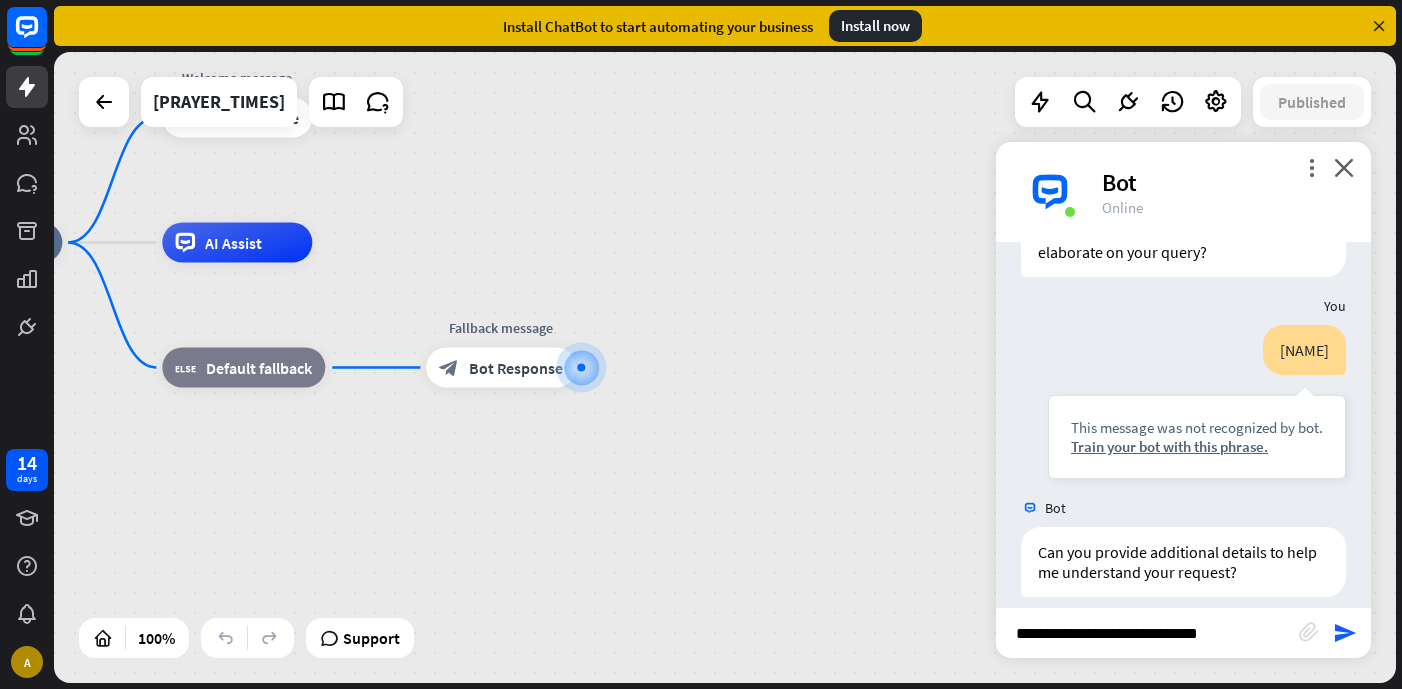 type 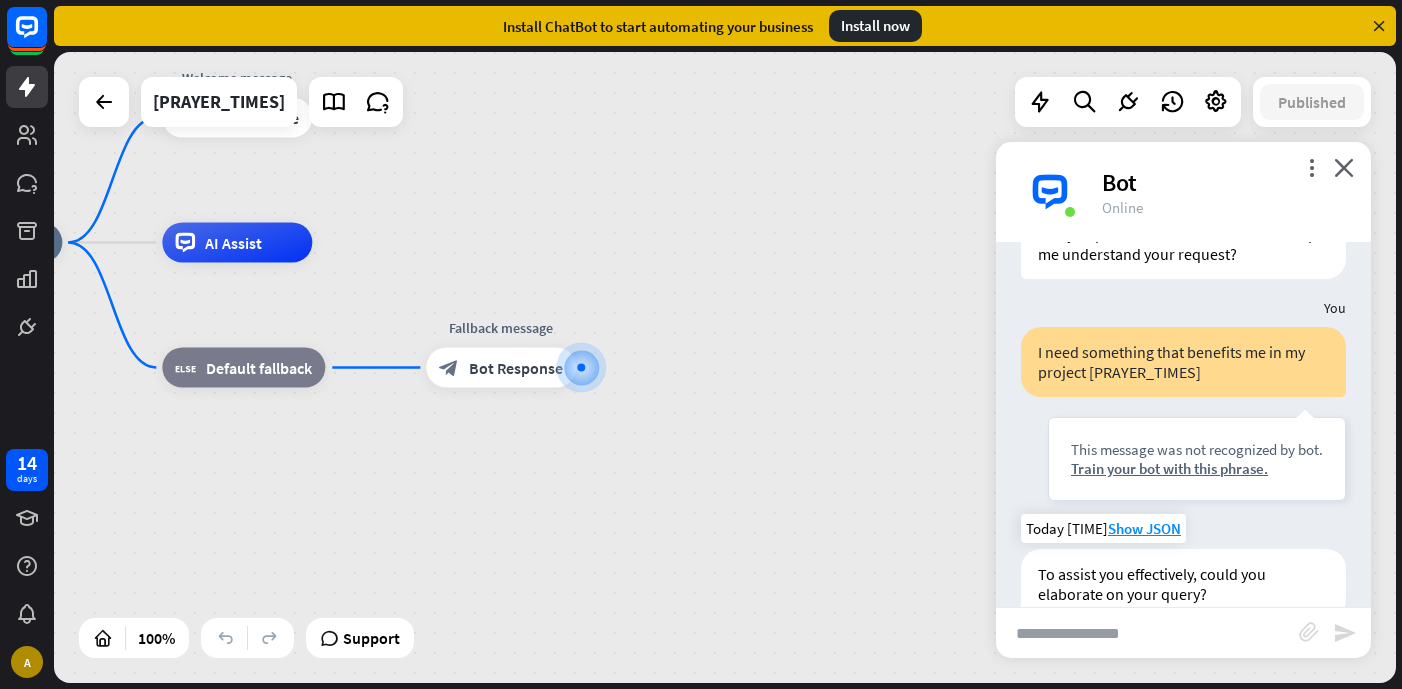 scroll, scrollTop: 753, scrollLeft: 0, axis: vertical 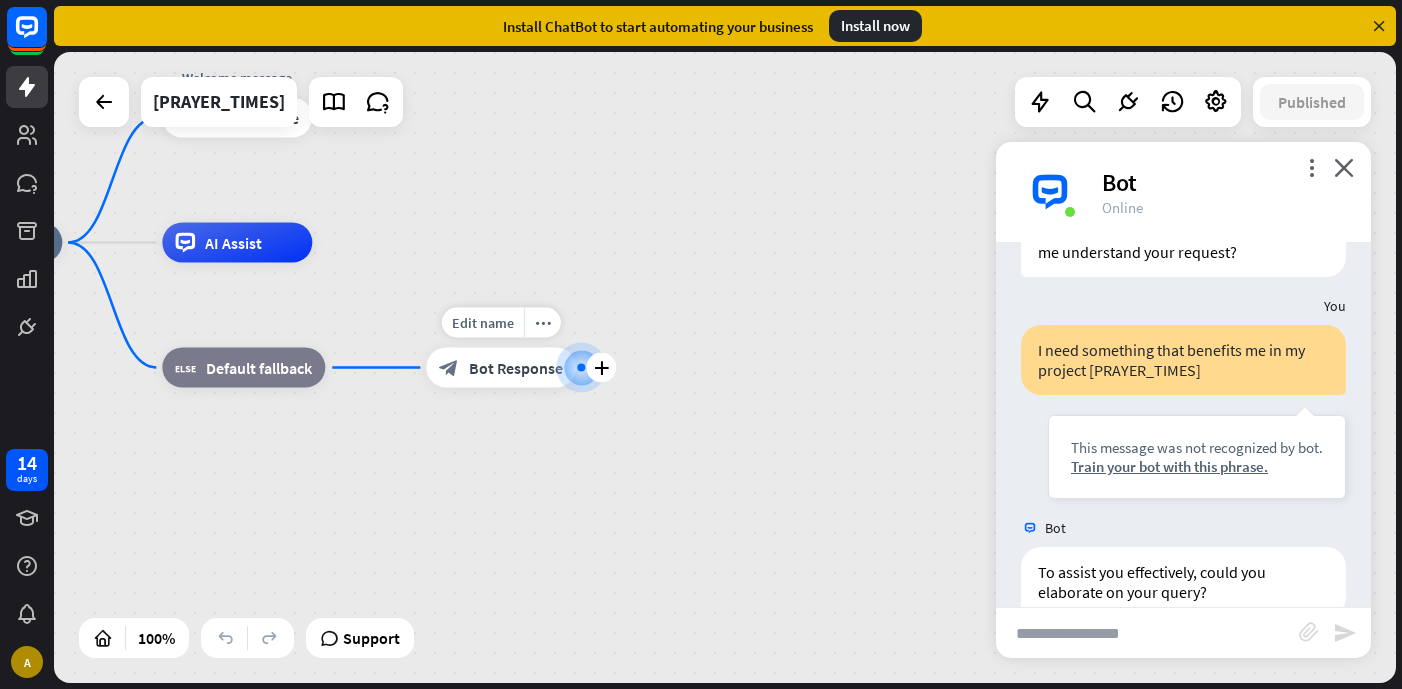 click at bounding box center (581, 367) 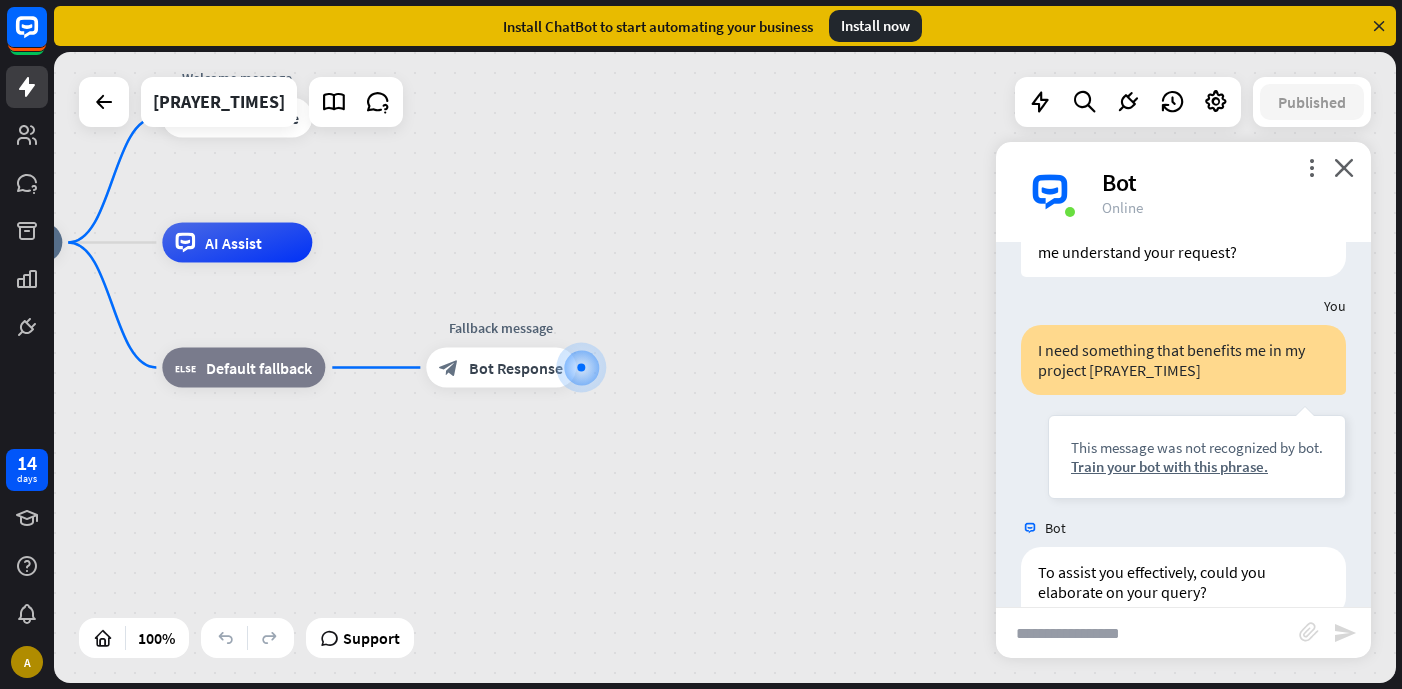 click at bounding box center (104, 102) 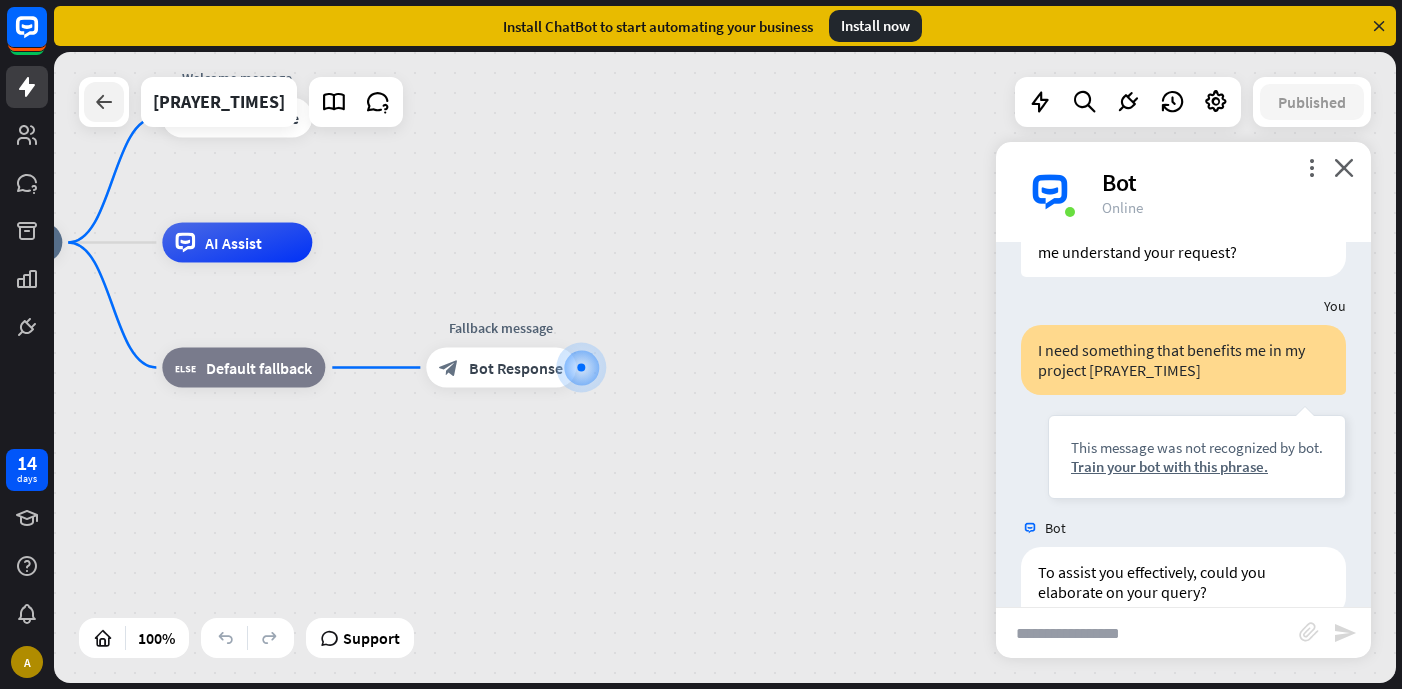 click at bounding box center (104, 102) 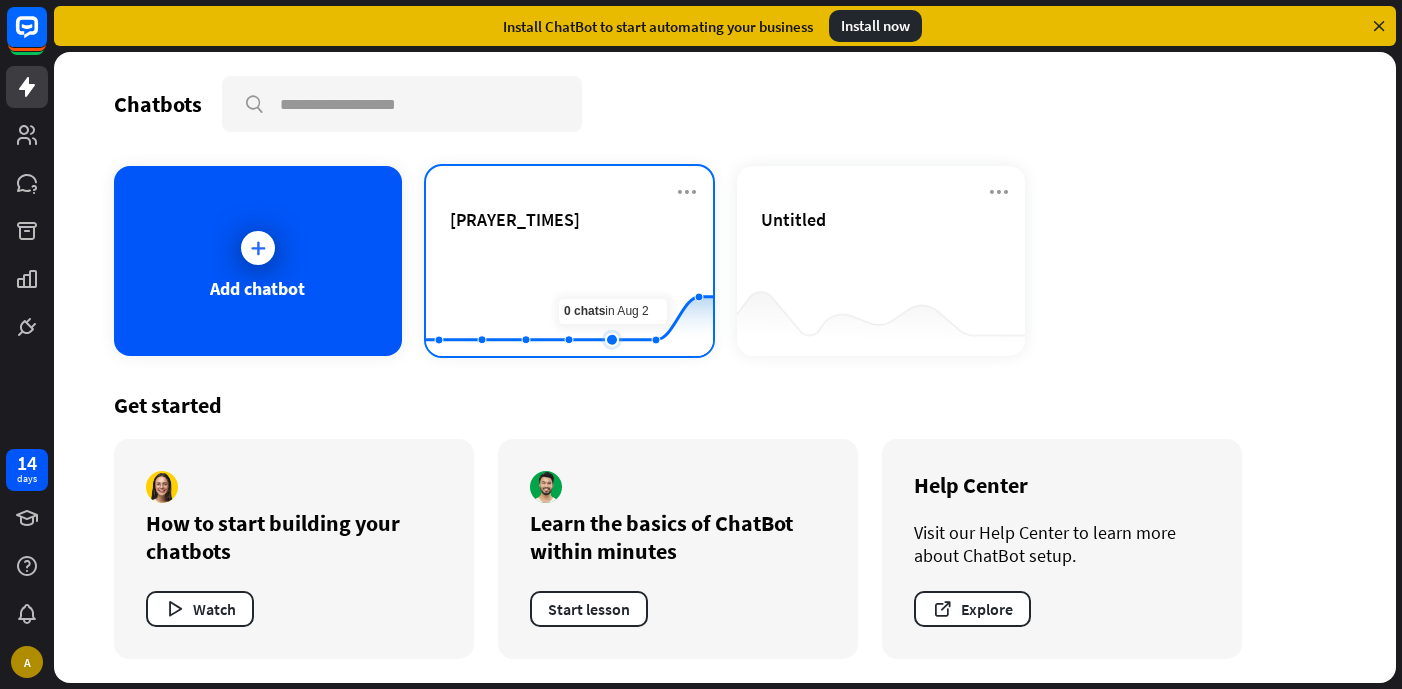 click 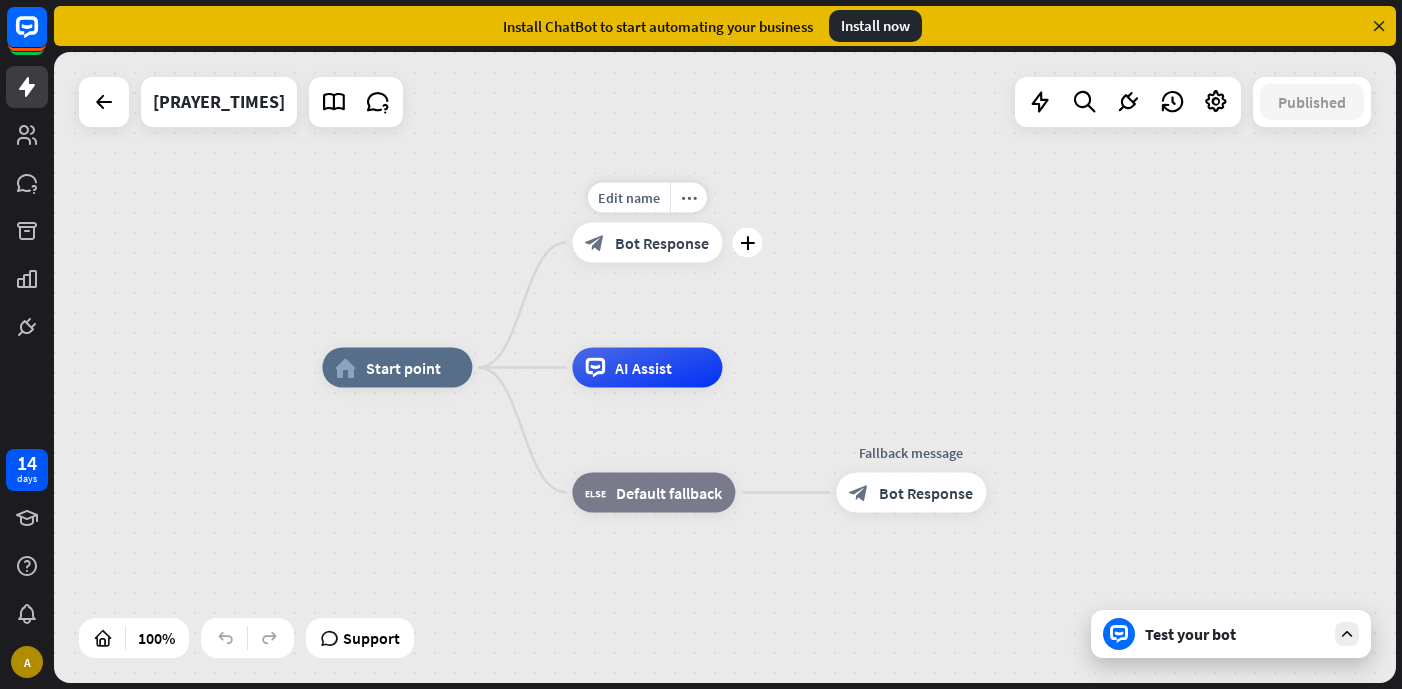 click on "Edit name more_horiz plus Welcome message block_bot_response Bot Response" at bounding box center (647, 243) 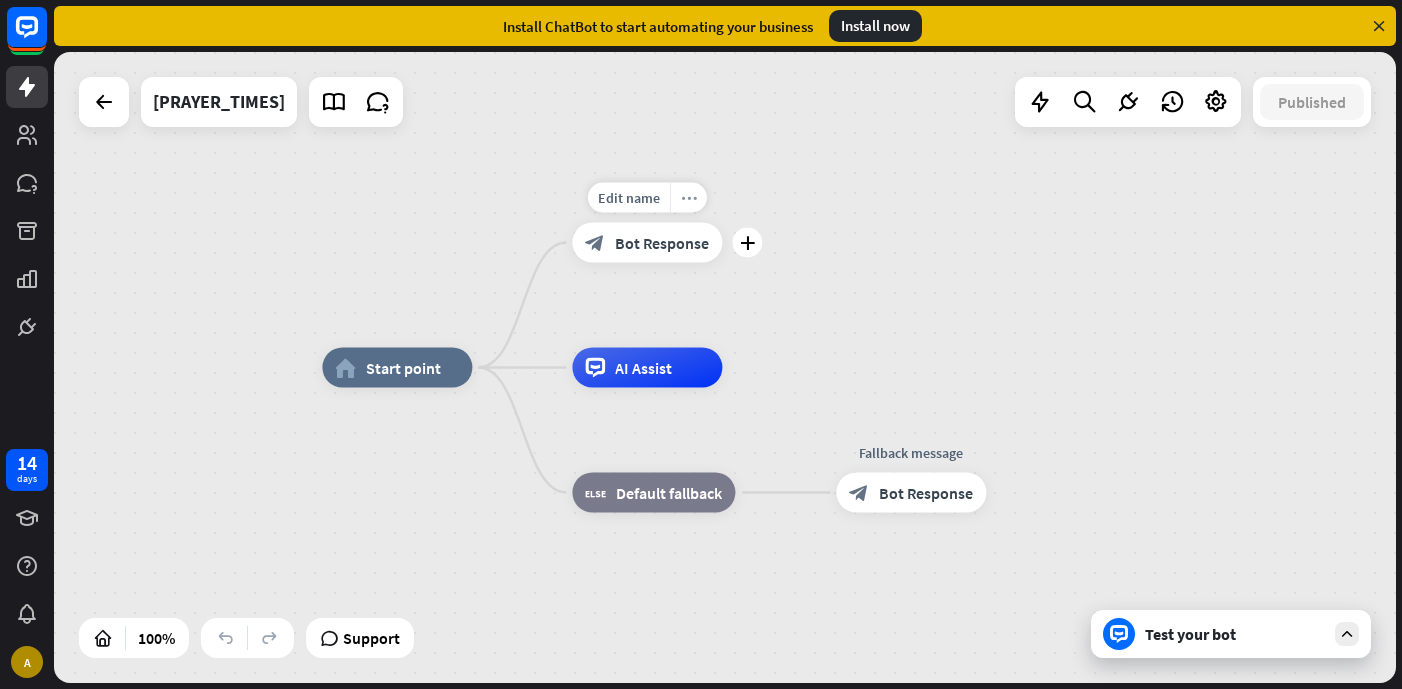 click on "more_horiz" at bounding box center [688, 198] 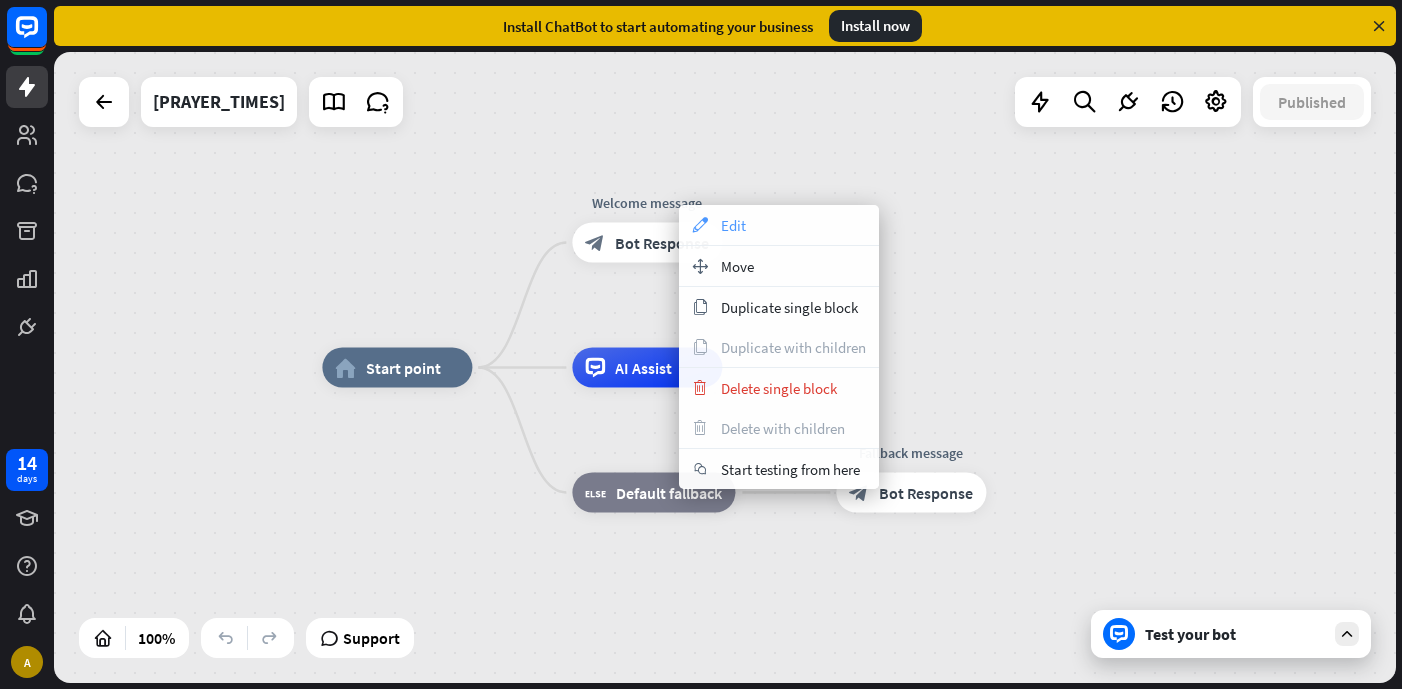 click on "appearance   Edit" at bounding box center [779, 225] 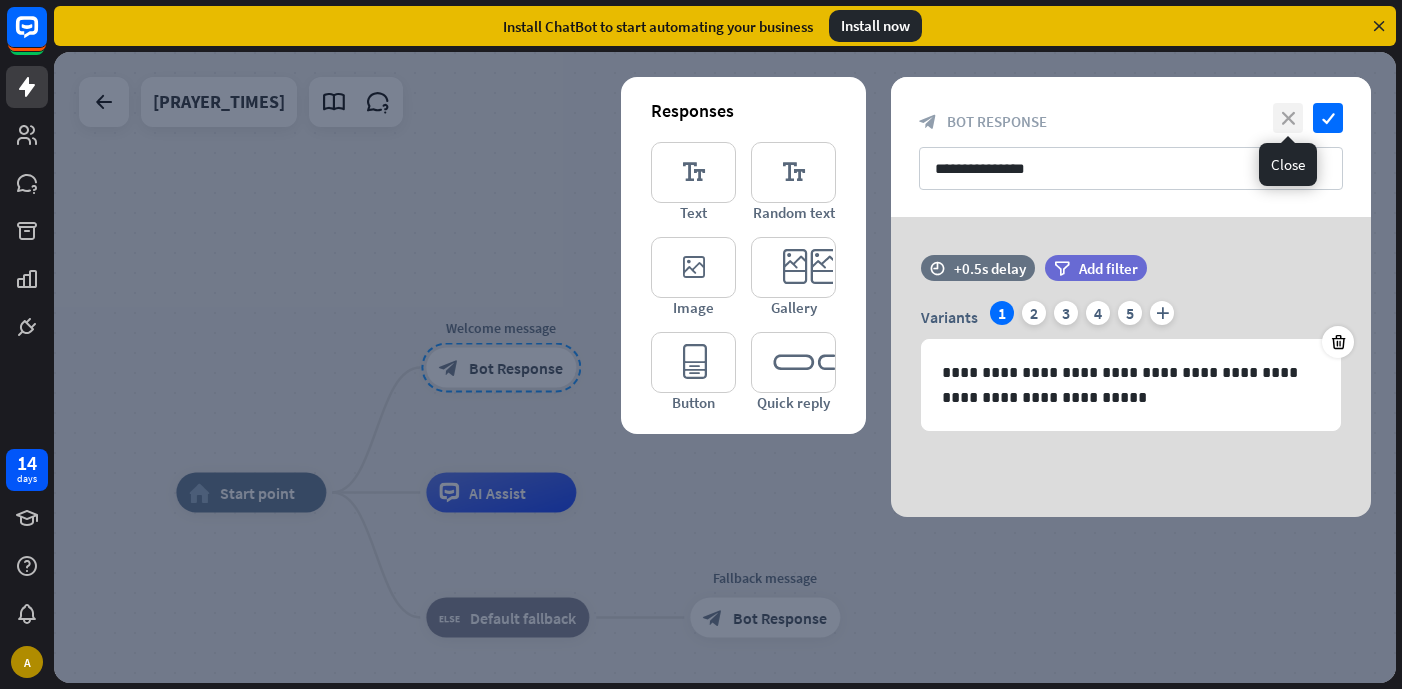 click on "close" at bounding box center [1288, 118] 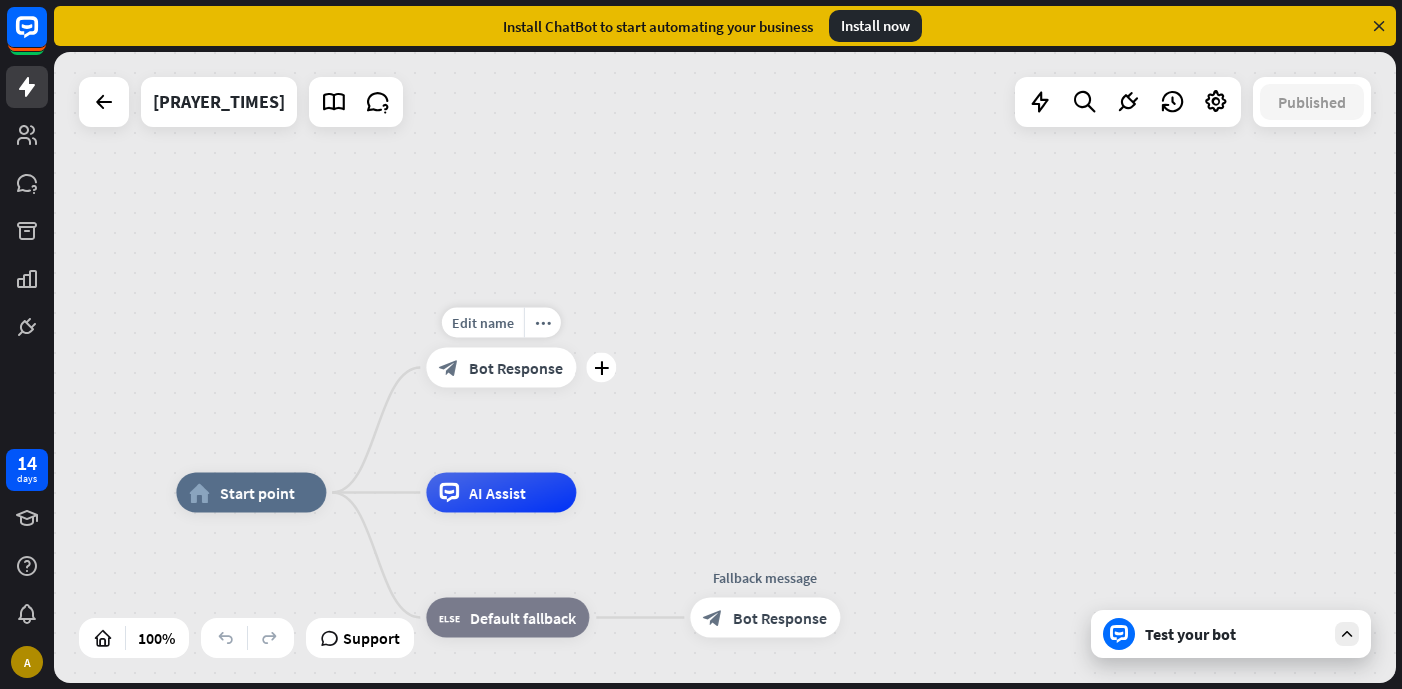click on "block_bot_response   Bot Response" at bounding box center [501, 368] 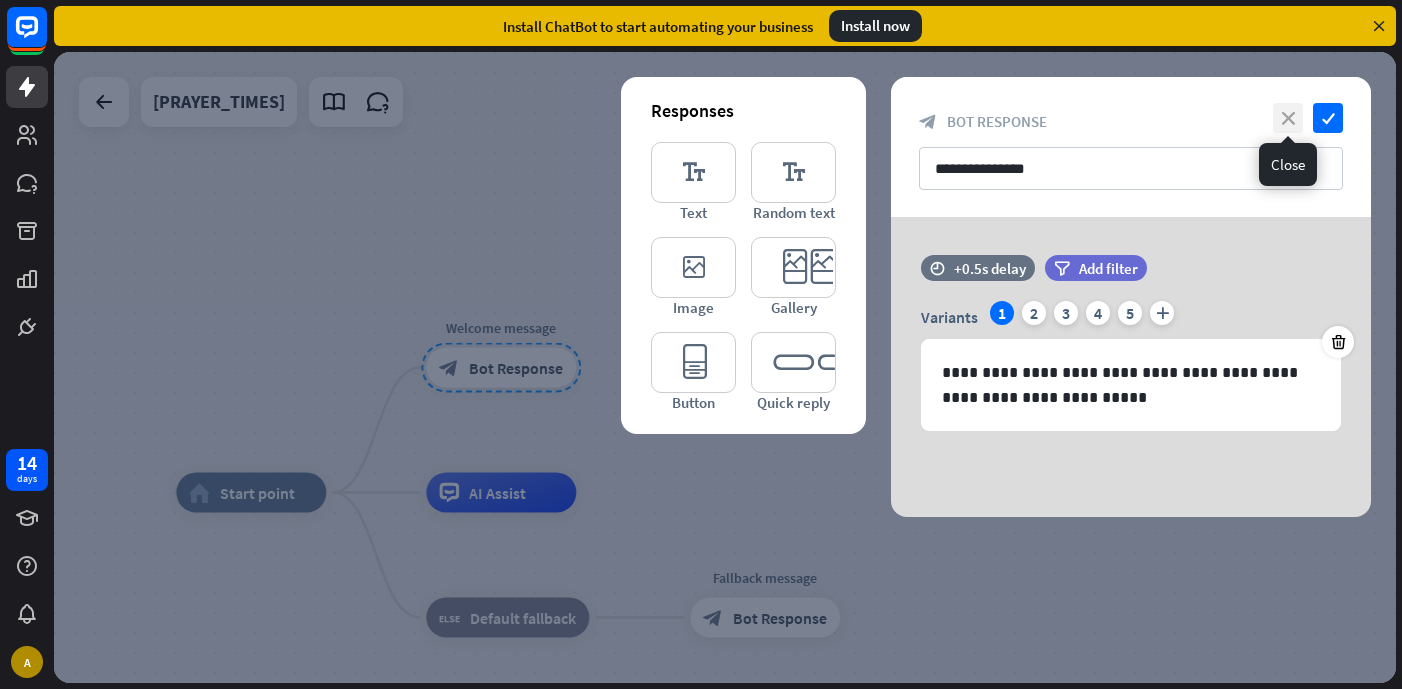 click on "close" at bounding box center (1288, 118) 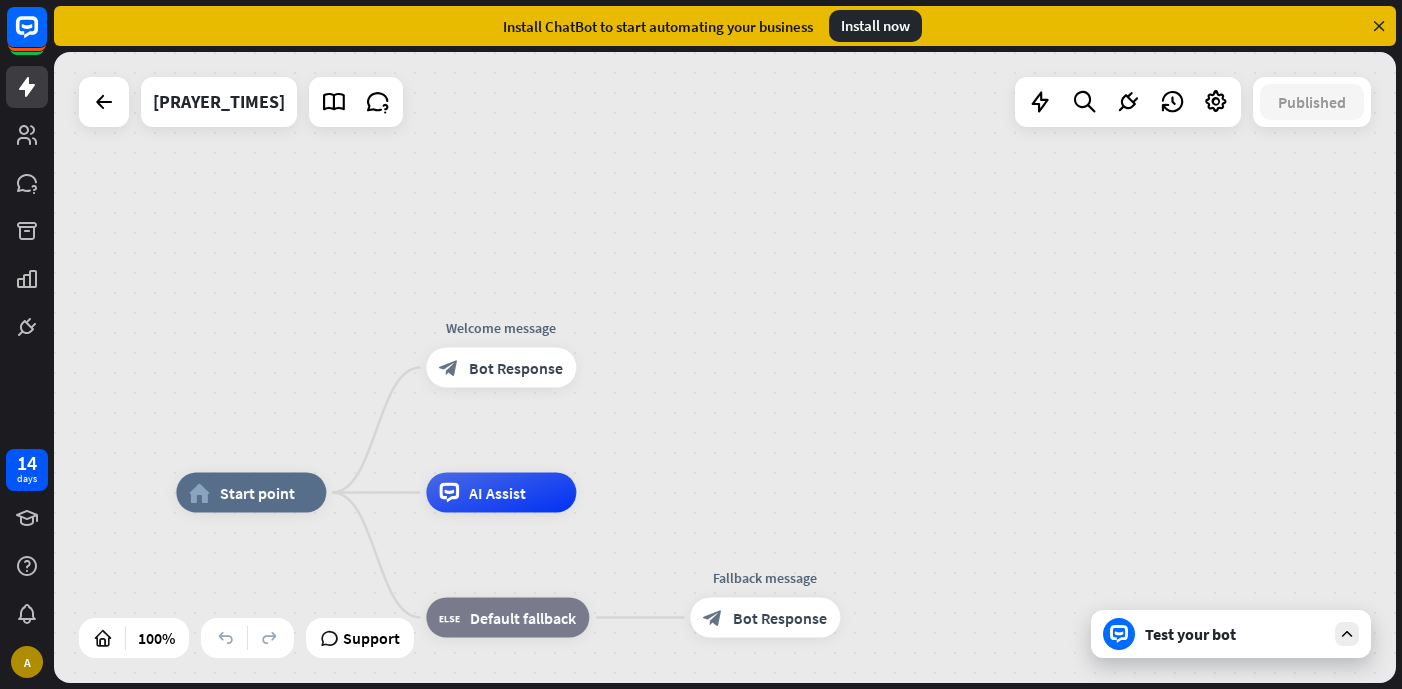 click on "Test your bot" at bounding box center (1235, 634) 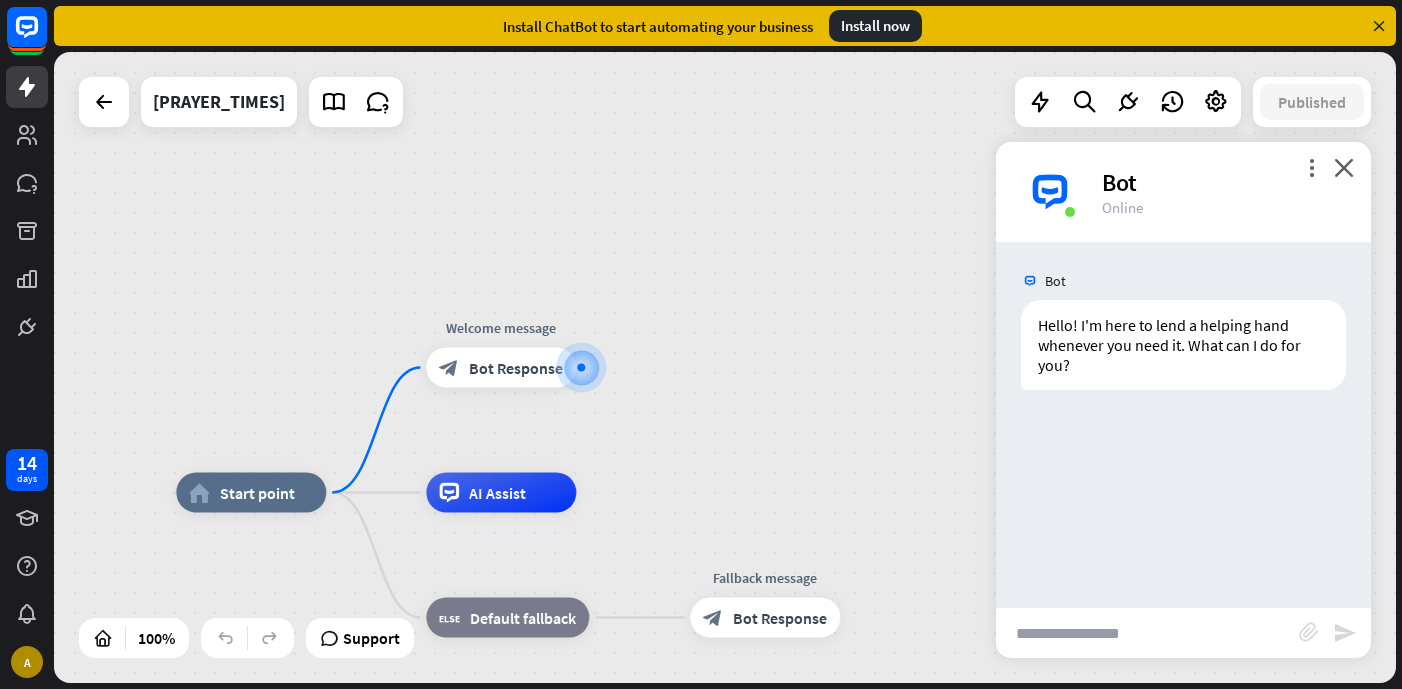click at bounding box center (1147, 633) 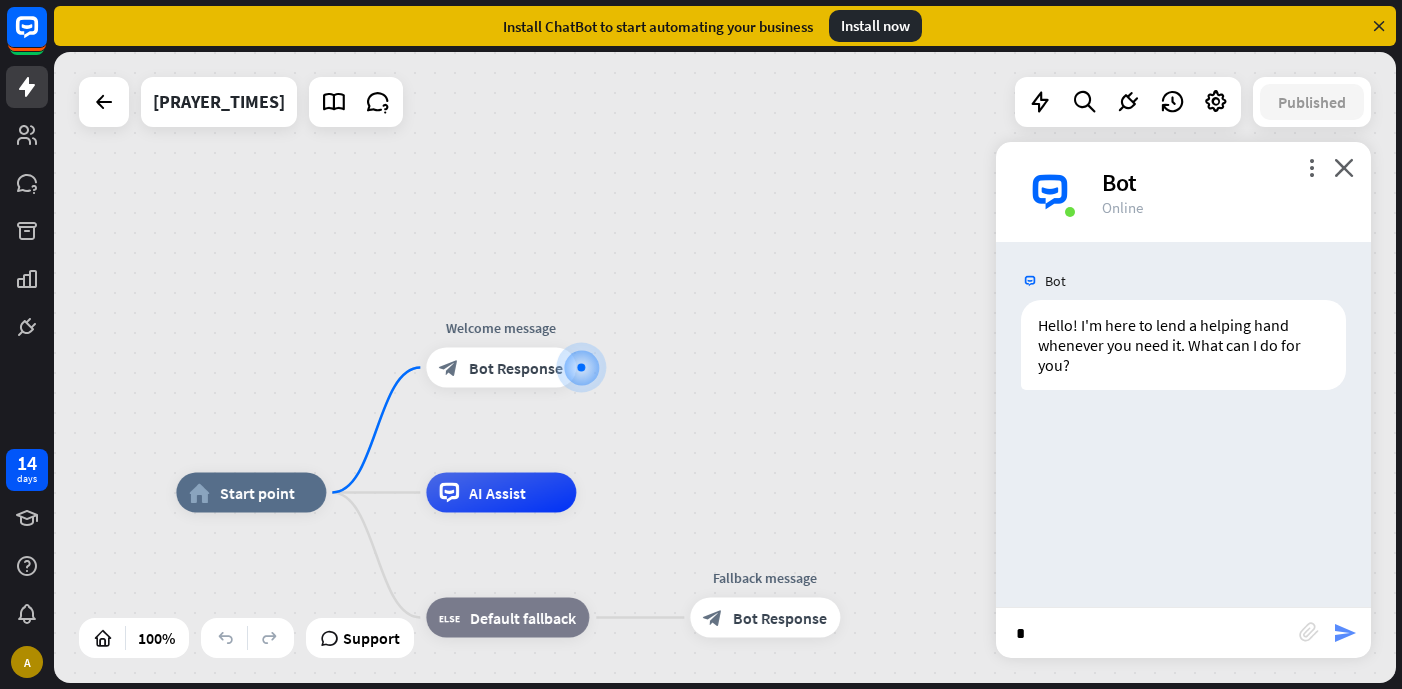 type on "*" 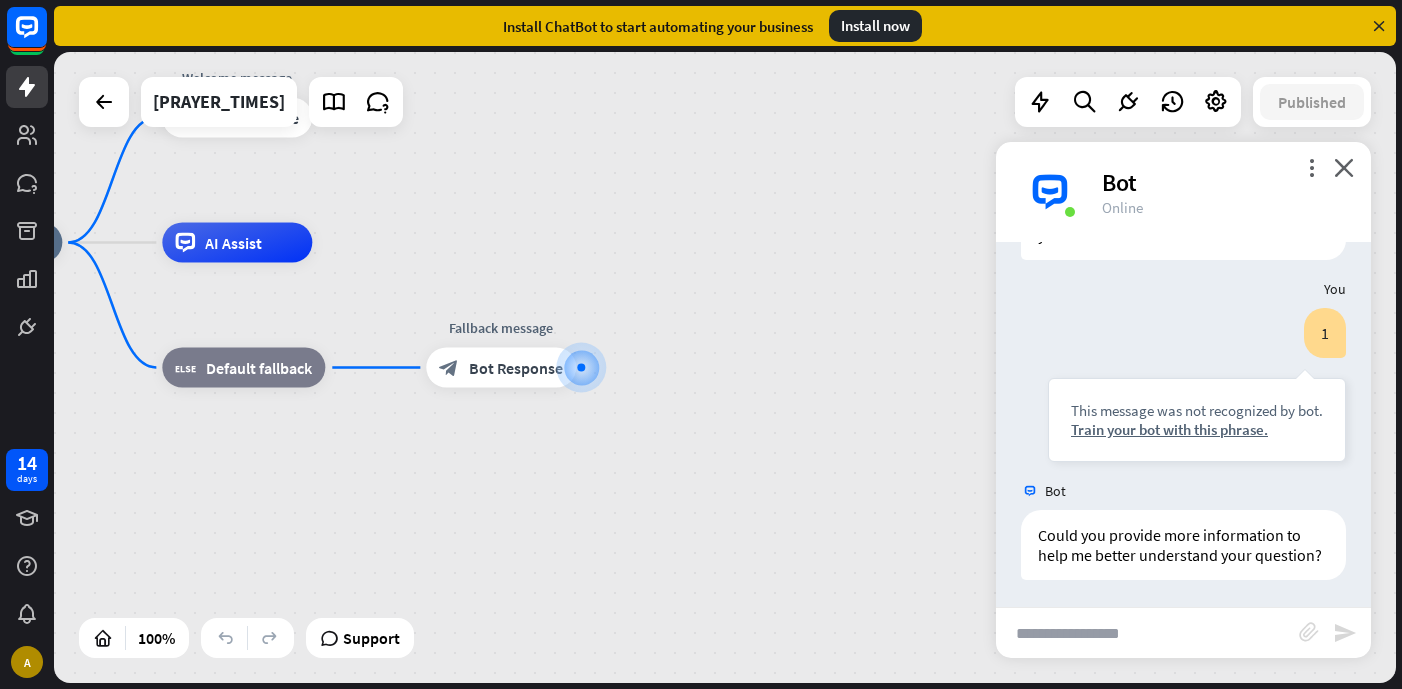 scroll, scrollTop: 133, scrollLeft: 0, axis: vertical 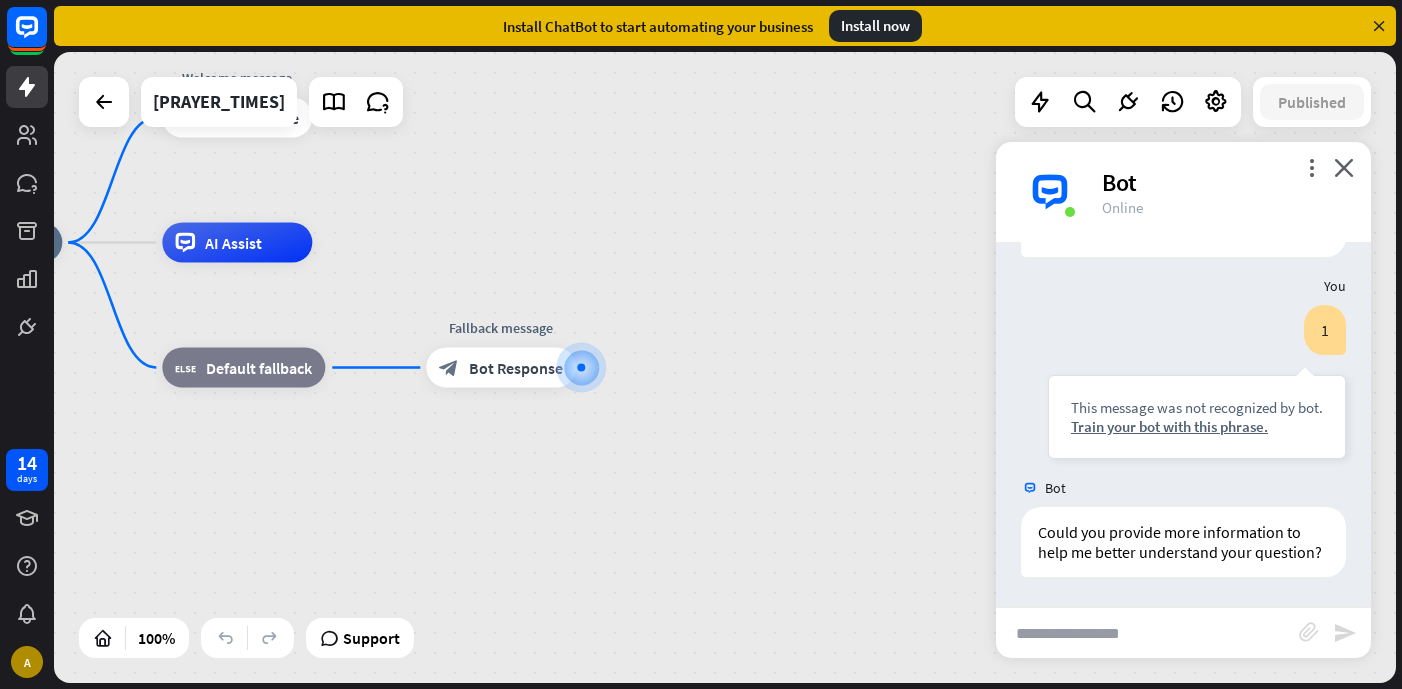 click at bounding box center [1147, 633] 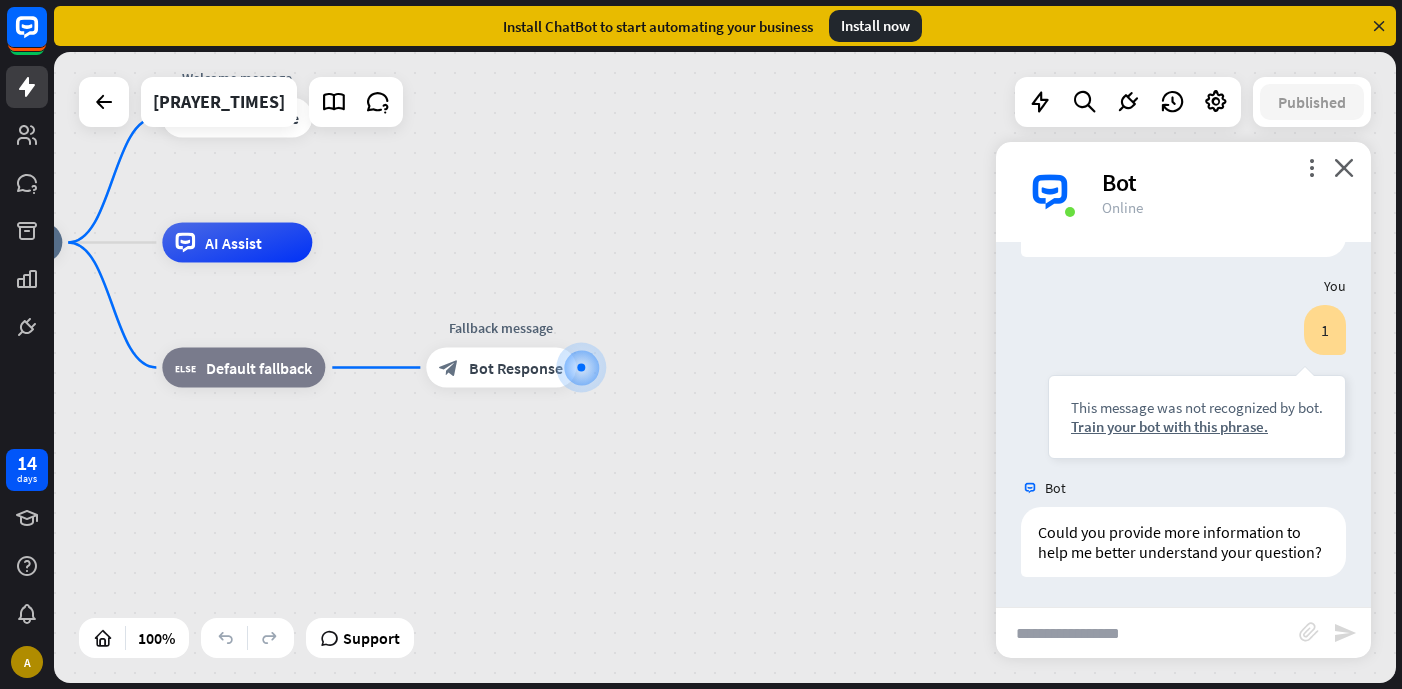 type on "*" 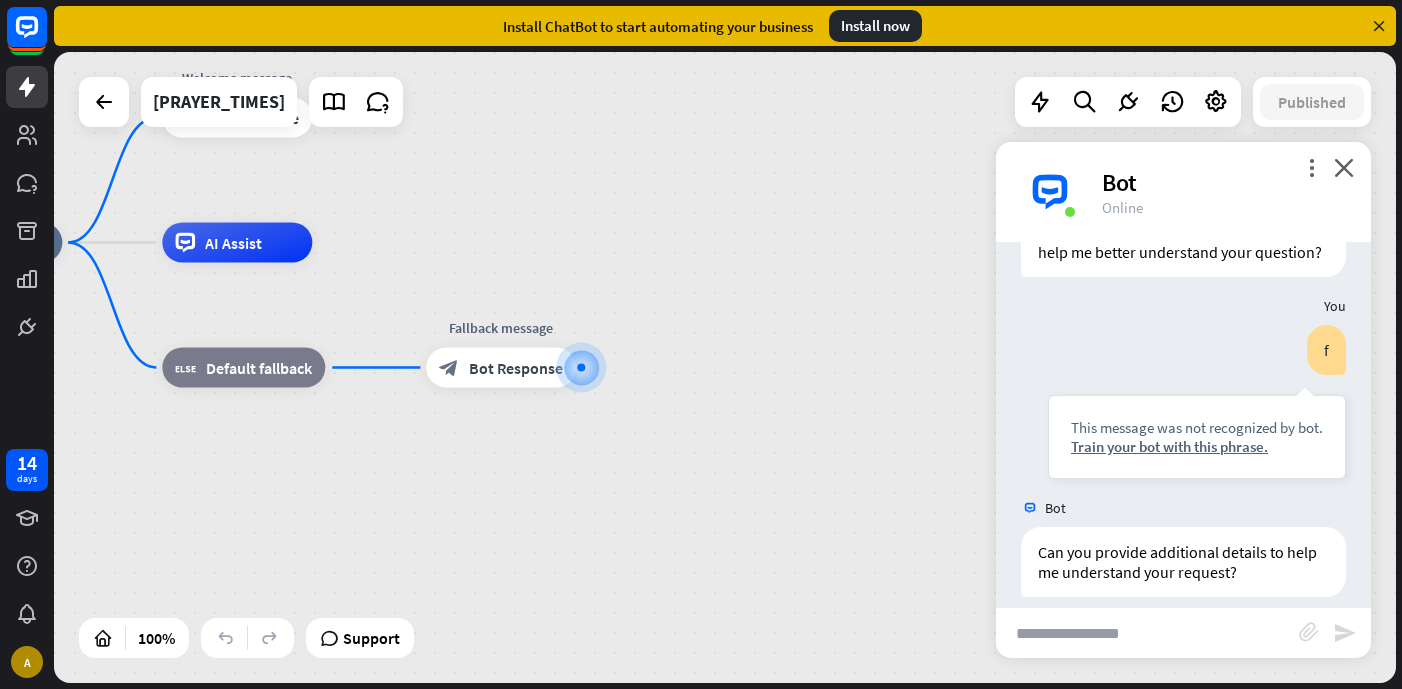 scroll, scrollTop: 453, scrollLeft: 0, axis: vertical 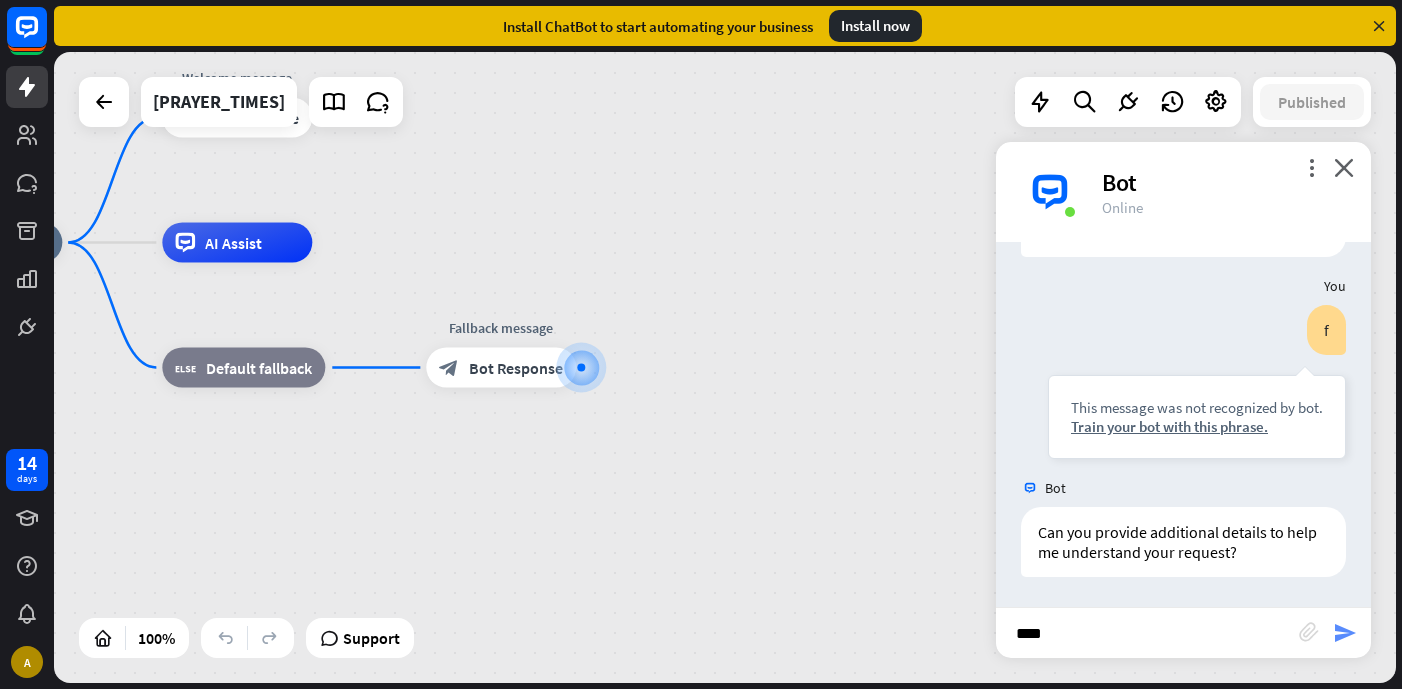 type on "****" 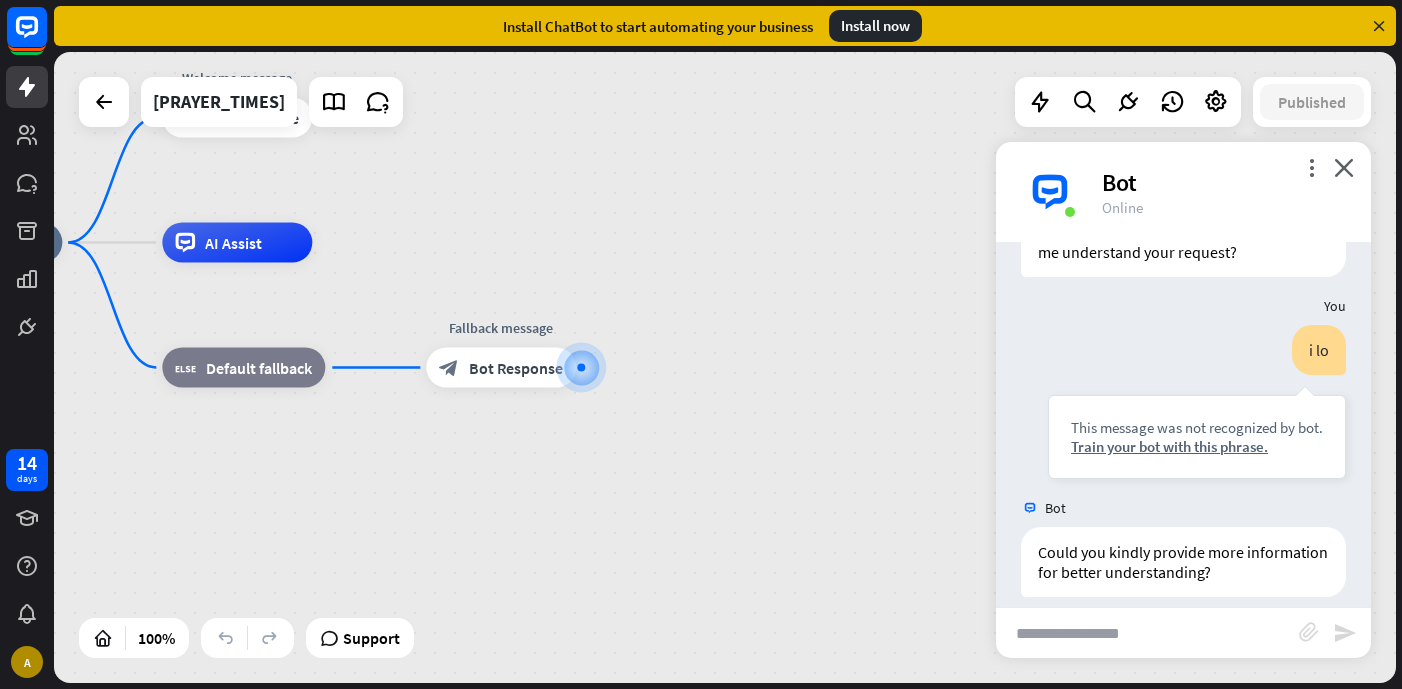 scroll, scrollTop: 773, scrollLeft: 0, axis: vertical 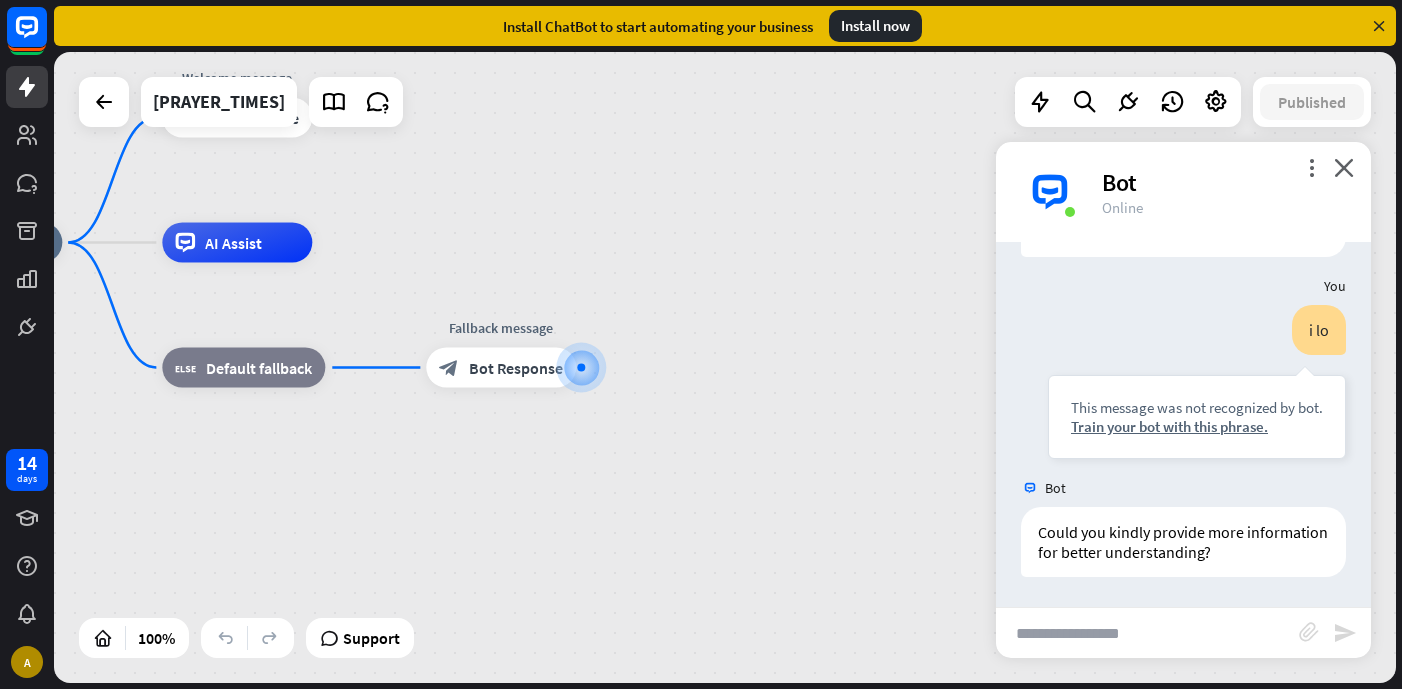 click at bounding box center [1147, 633] 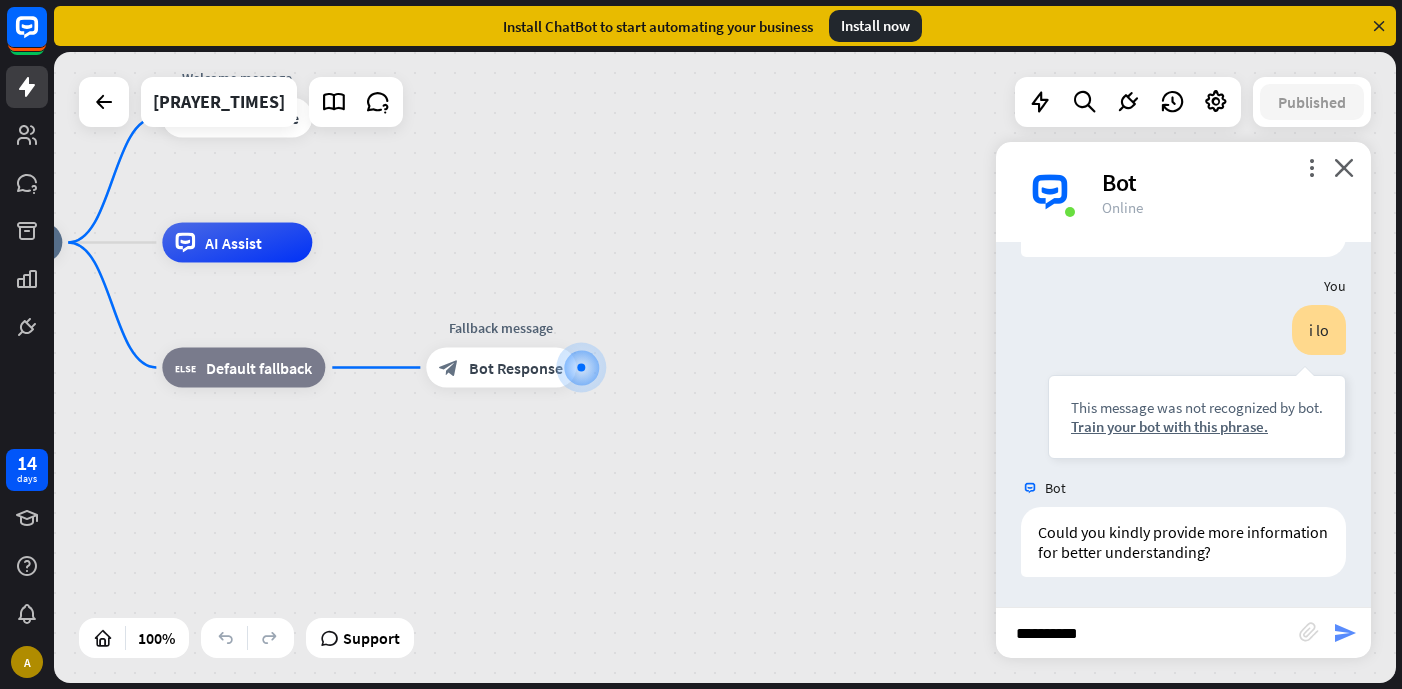 type on "**********" 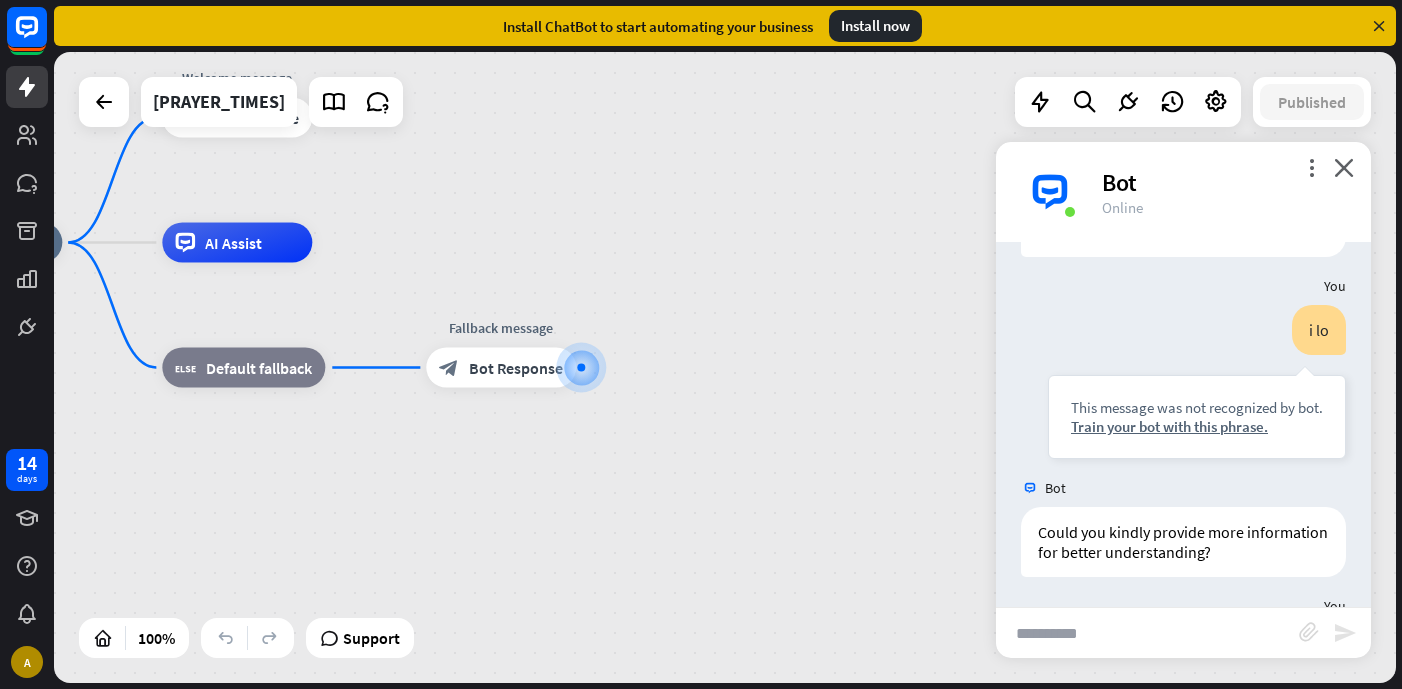 type 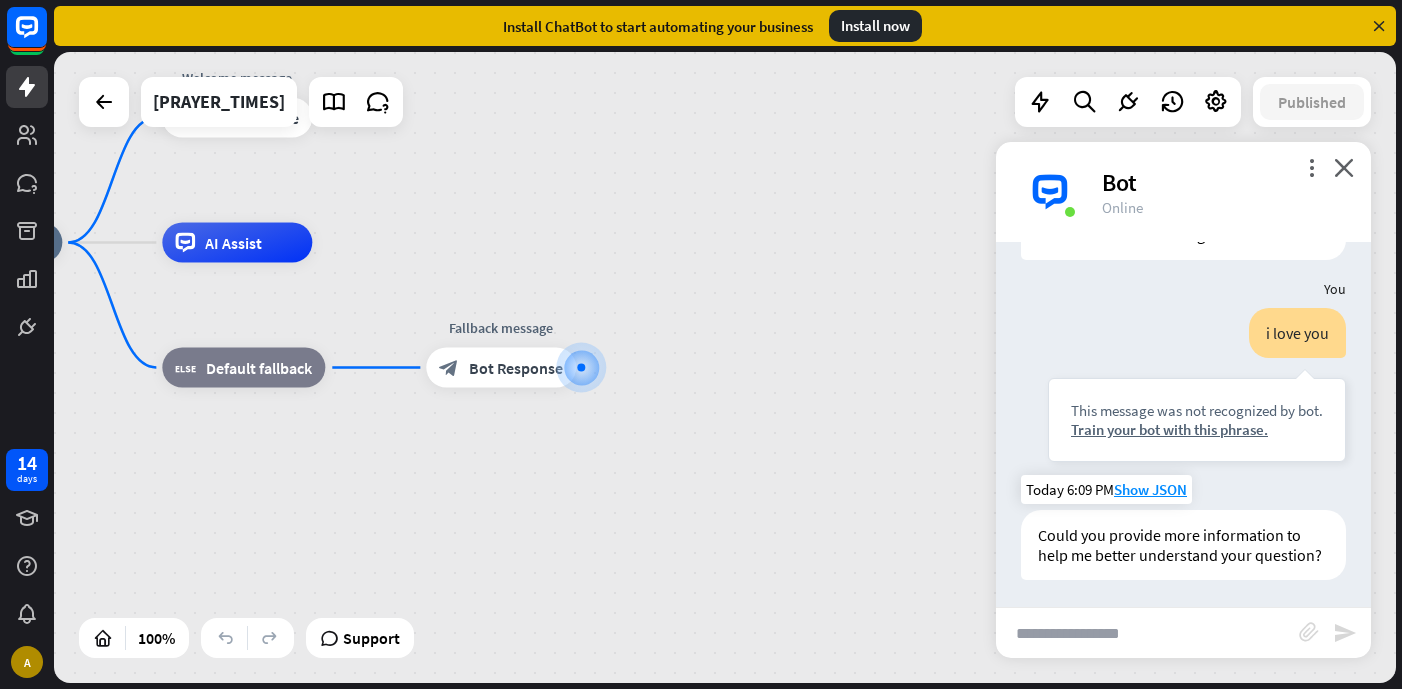 scroll, scrollTop: 1093, scrollLeft: 0, axis: vertical 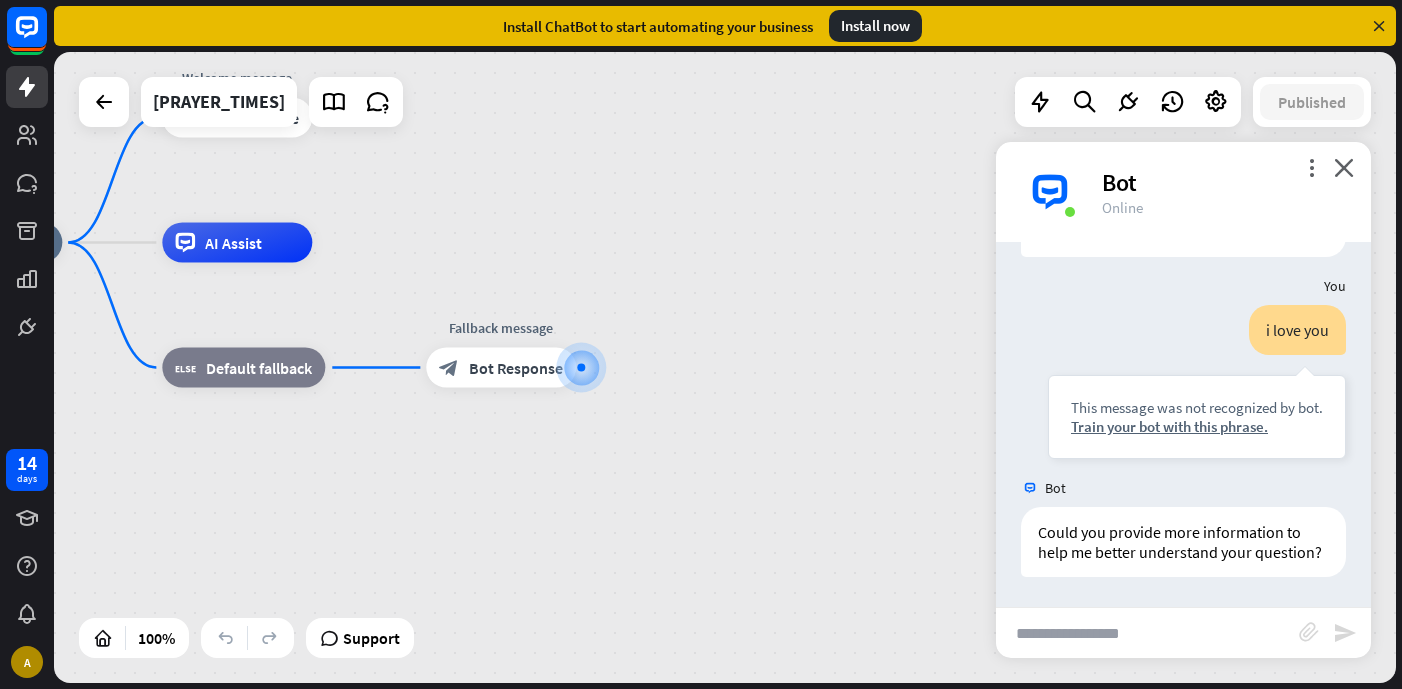 click at bounding box center [1147, 633] 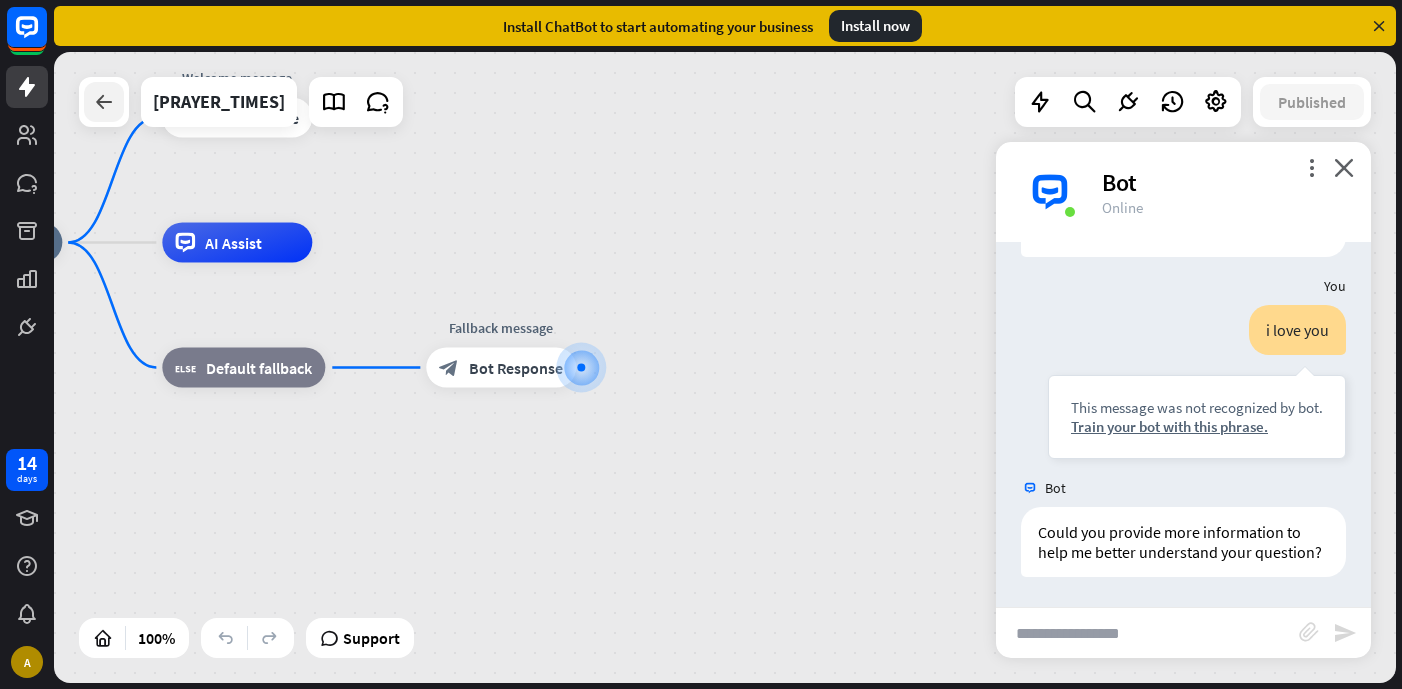 click at bounding box center [104, 102] 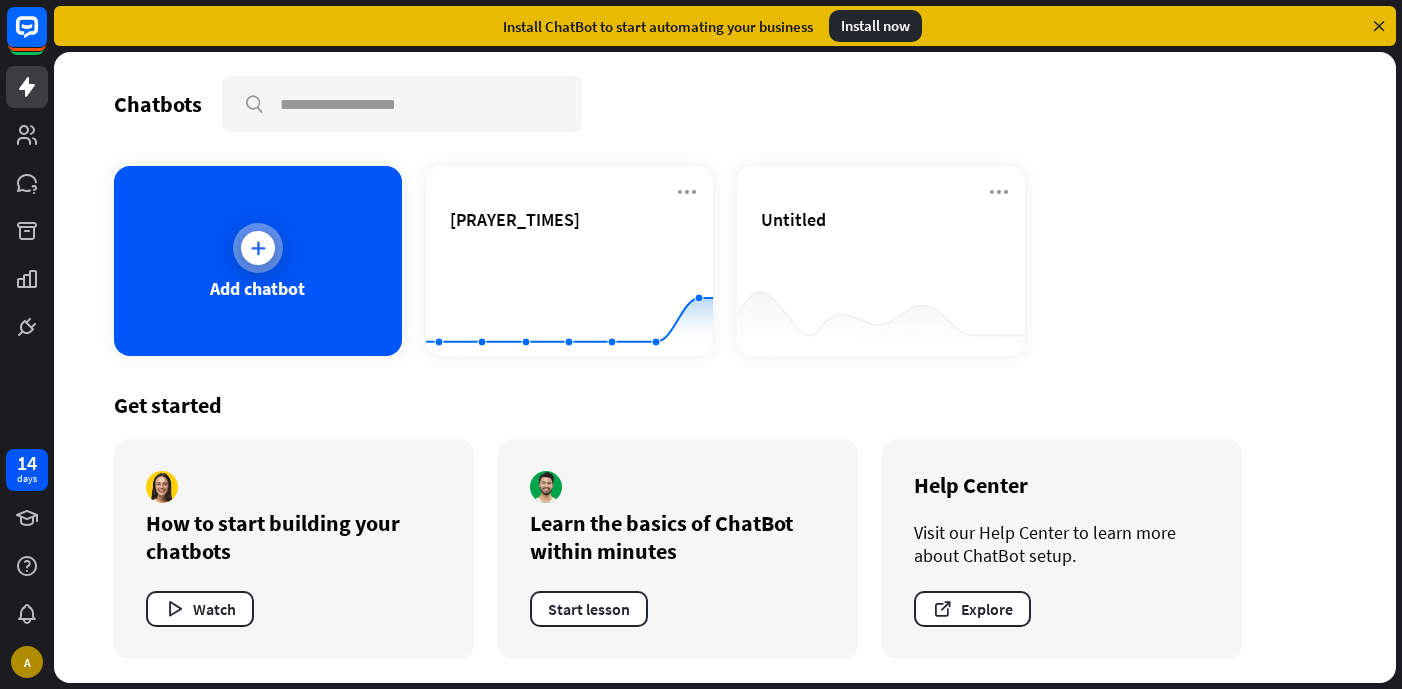 click on "Add chatbot" at bounding box center [258, 261] 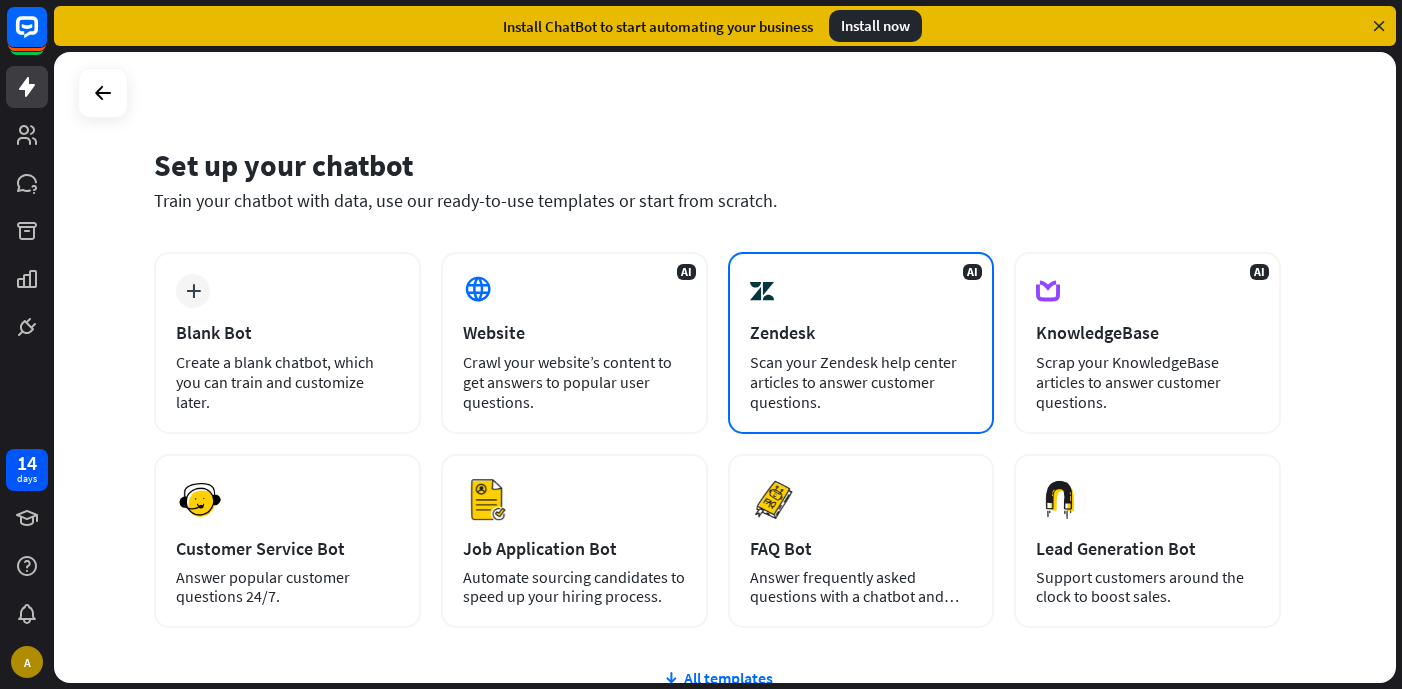 scroll, scrollTop: 0, scrollLeft: 0, axis: both 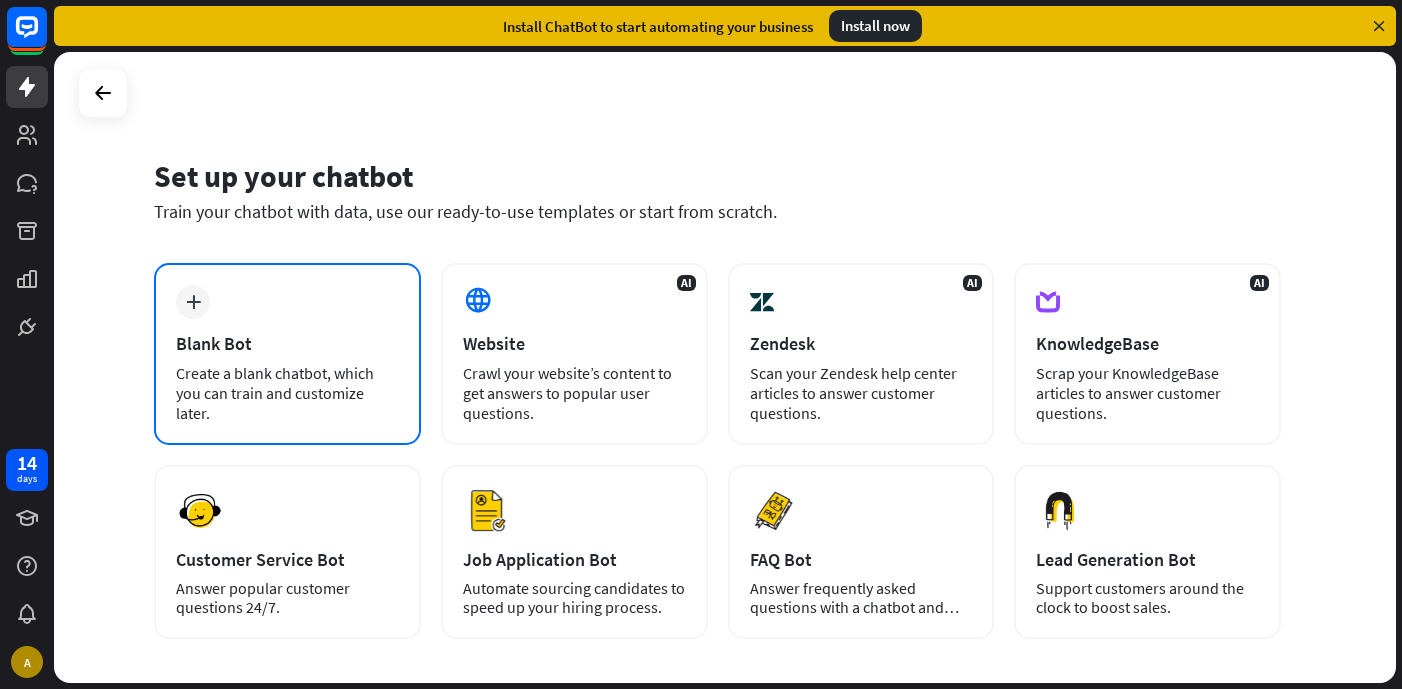 click on "plus   Blank Bot
Create a blank chatbot, which you can train and
customize later." at bounding box center (287, 354) 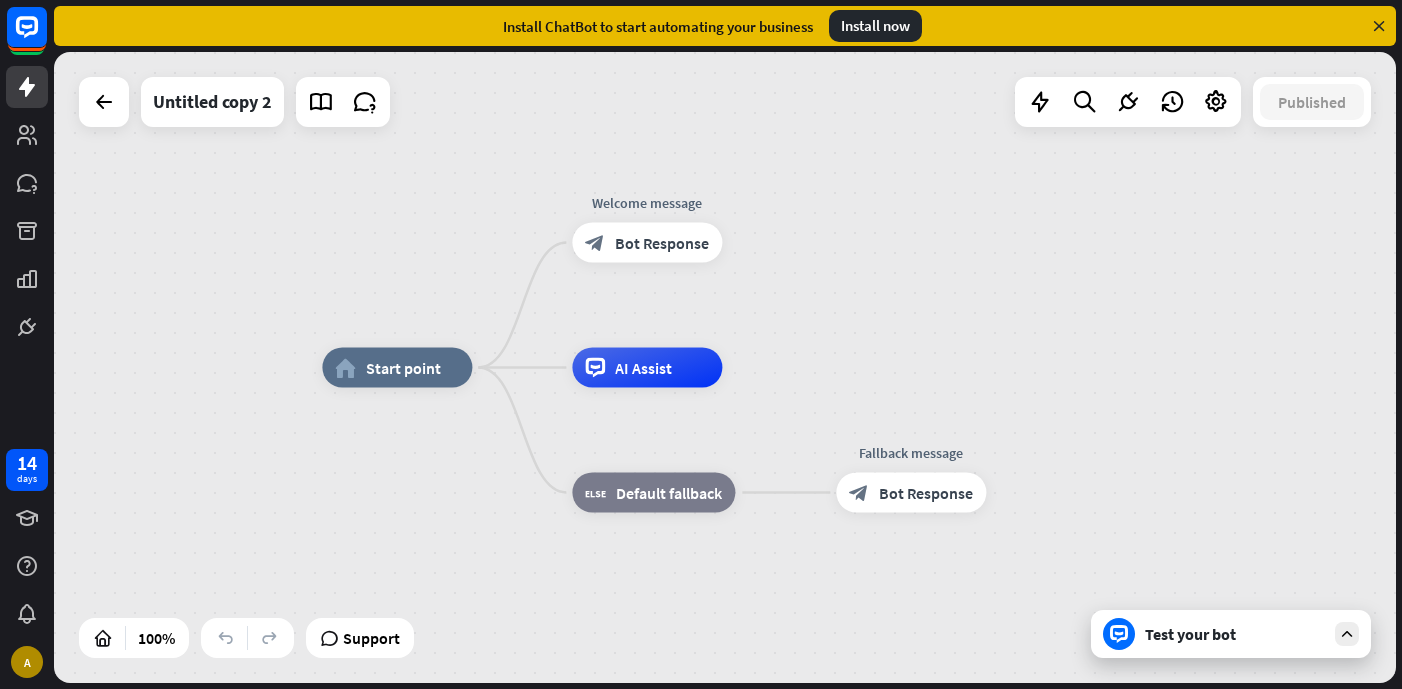 click at bounding box center [1379, 26] 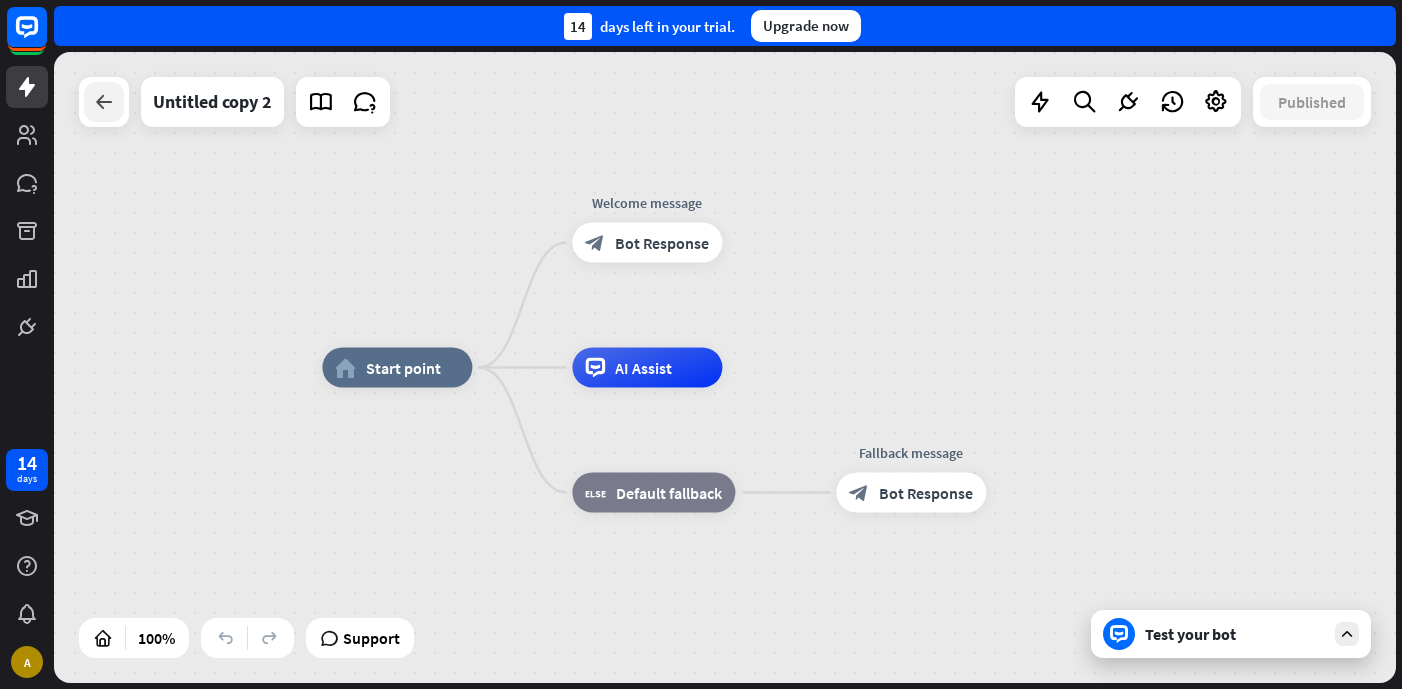 click at bounding box center [104, 102] 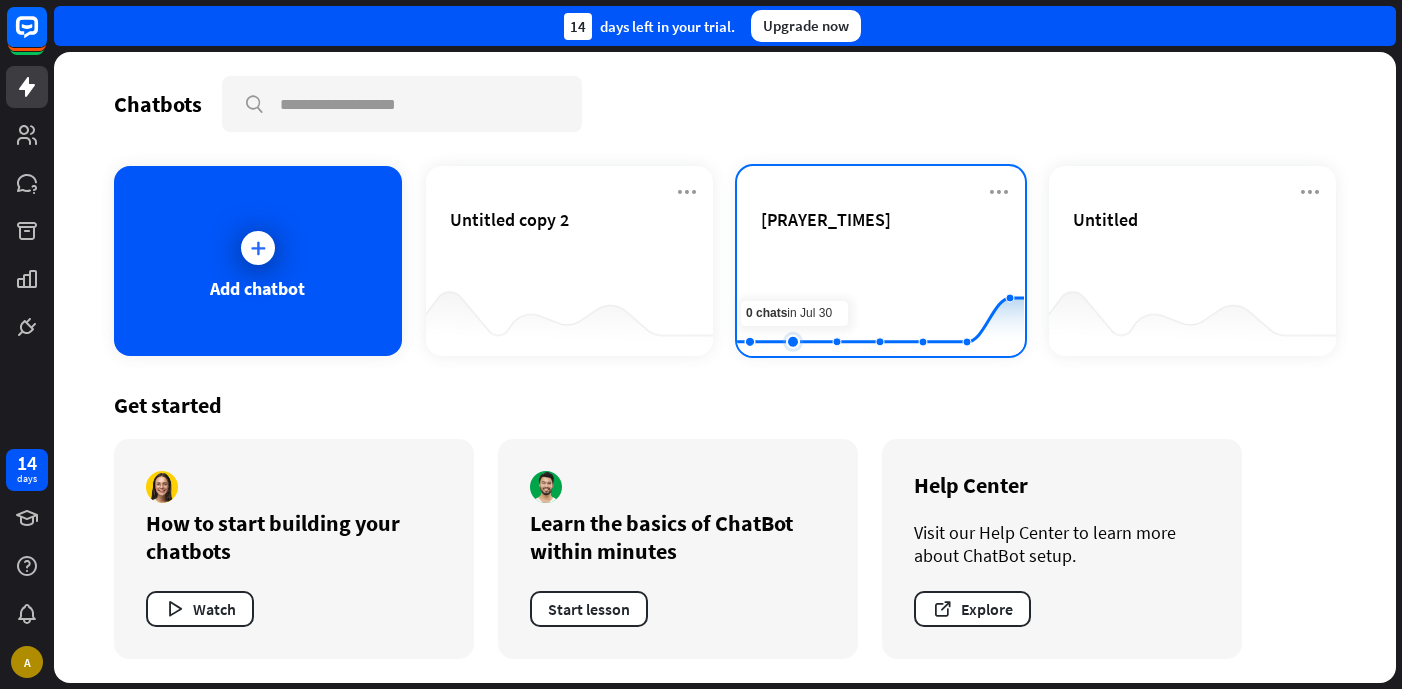 click 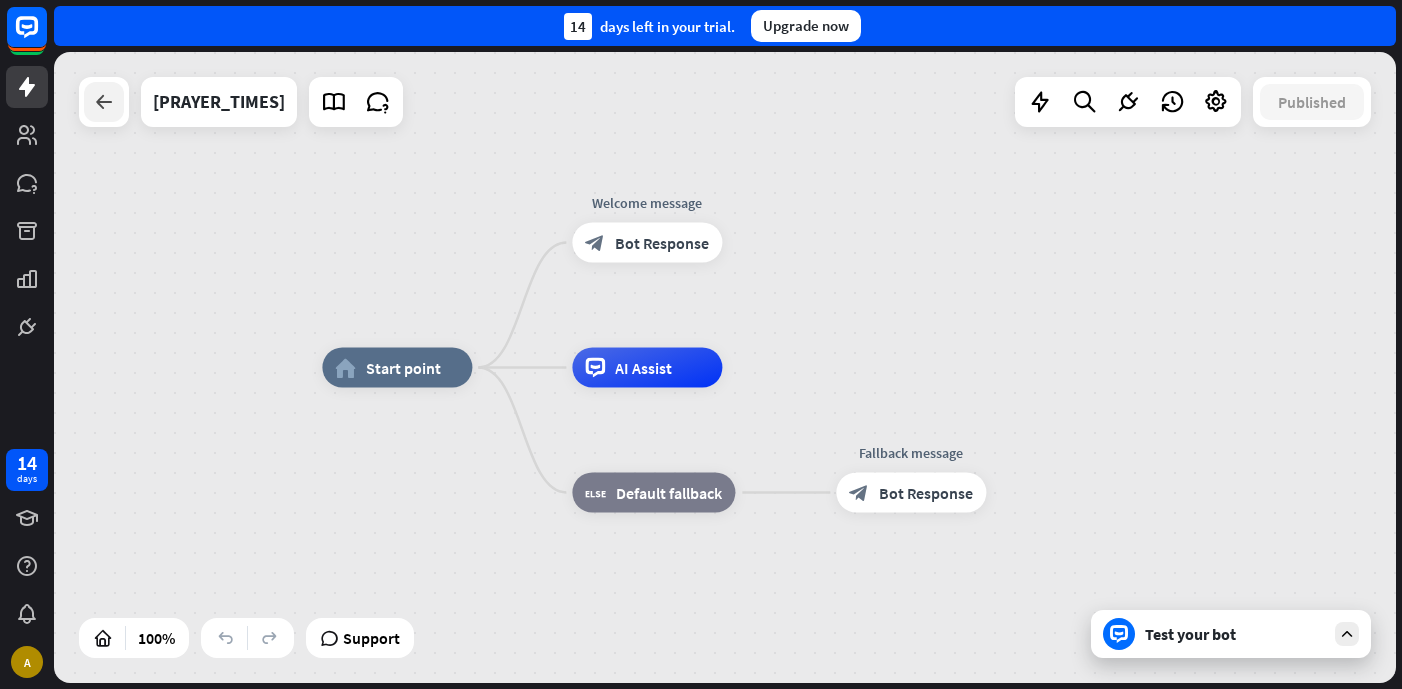 click at bounding box center (104, 102) 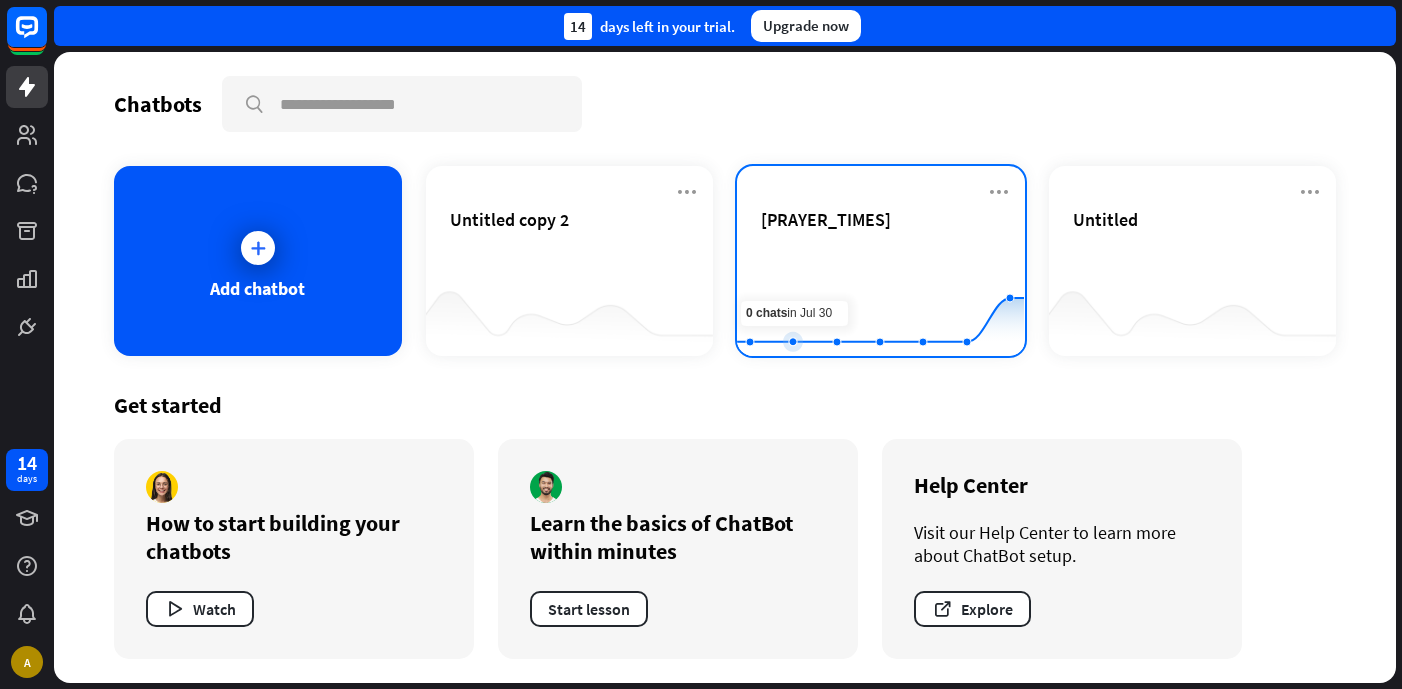 click 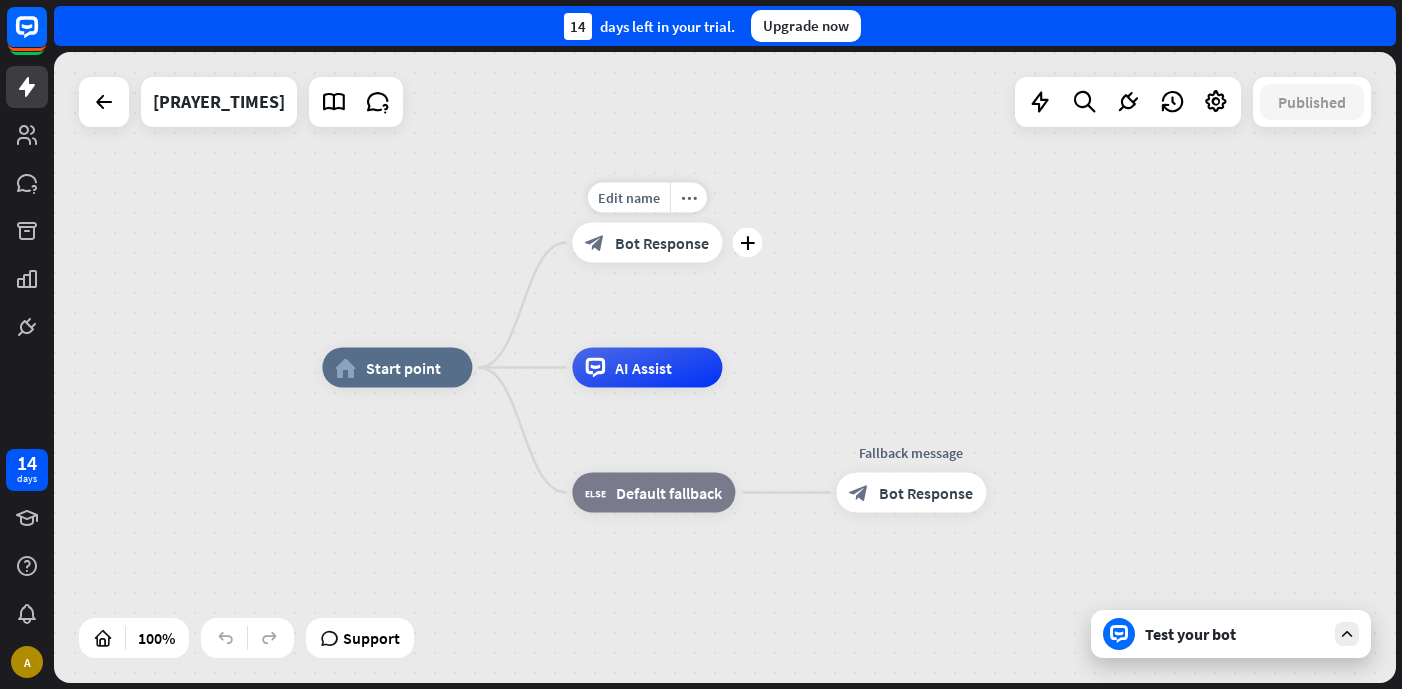 click on "Bot Response" at bounding box center [662, 243] 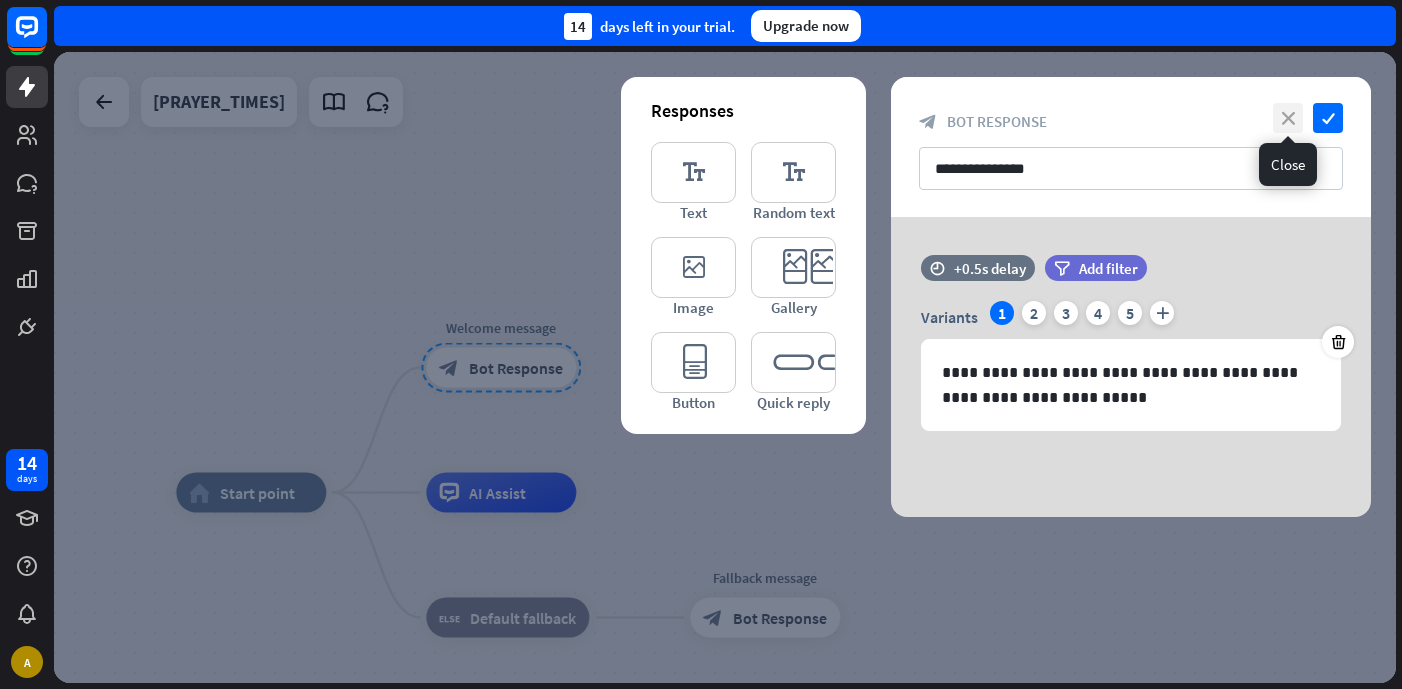 click on "close" at bounding box center [1288, 118] 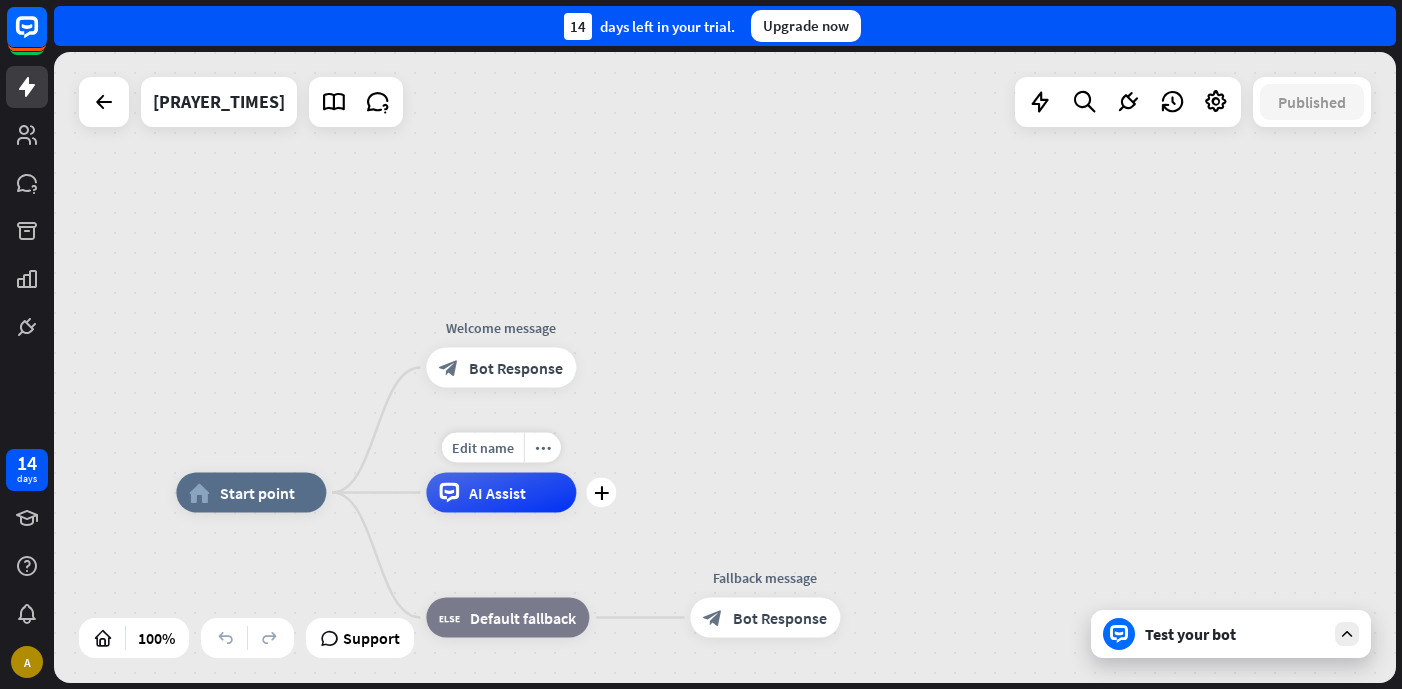 click on "AI Assist" at bounding box center (501, 493) 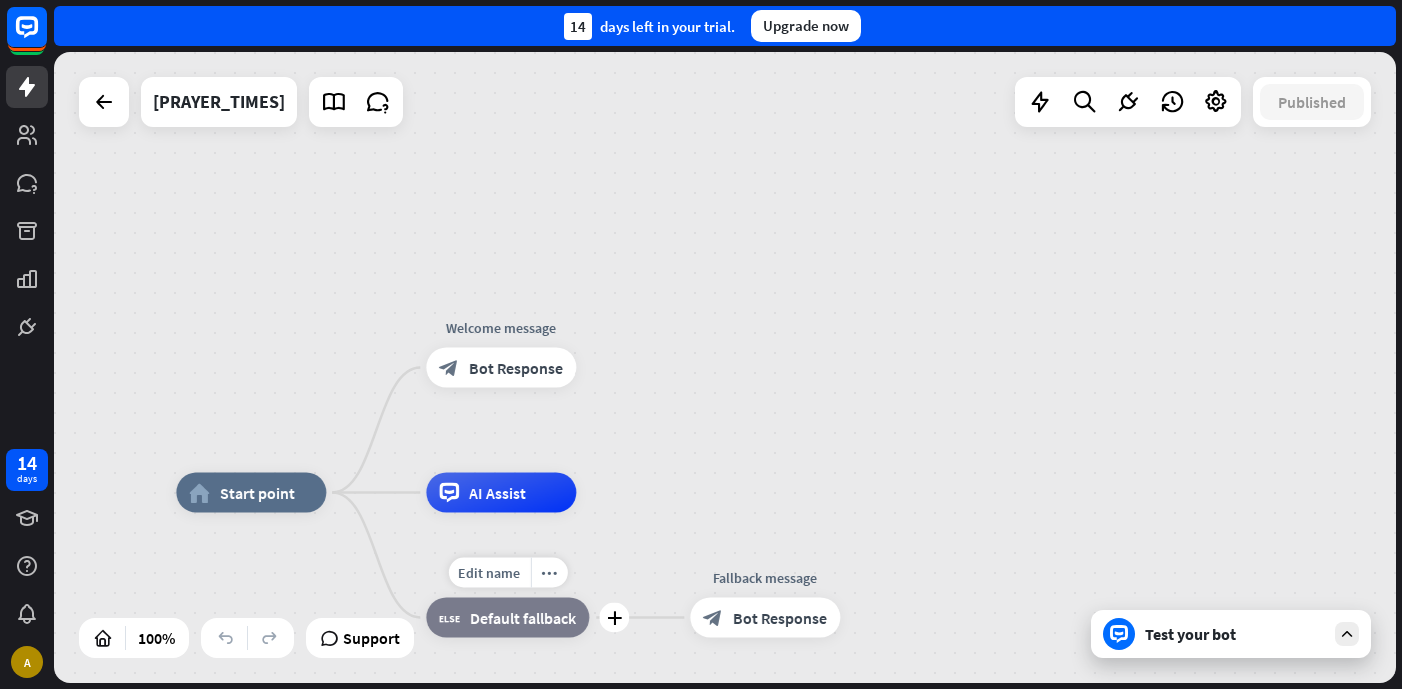 click on "block_fallback   Default fallback" at bounding box center (507, 618) 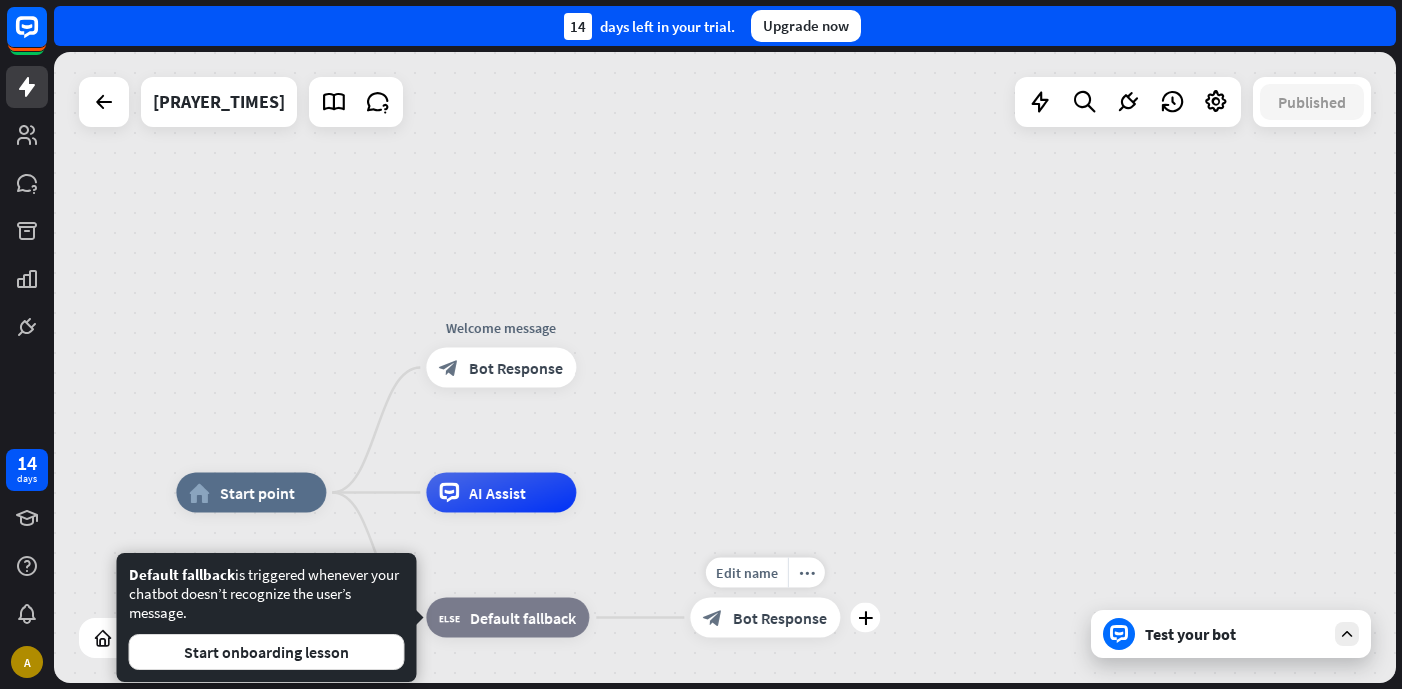 click on "block_bot_response" at bounding box center [713, 618] 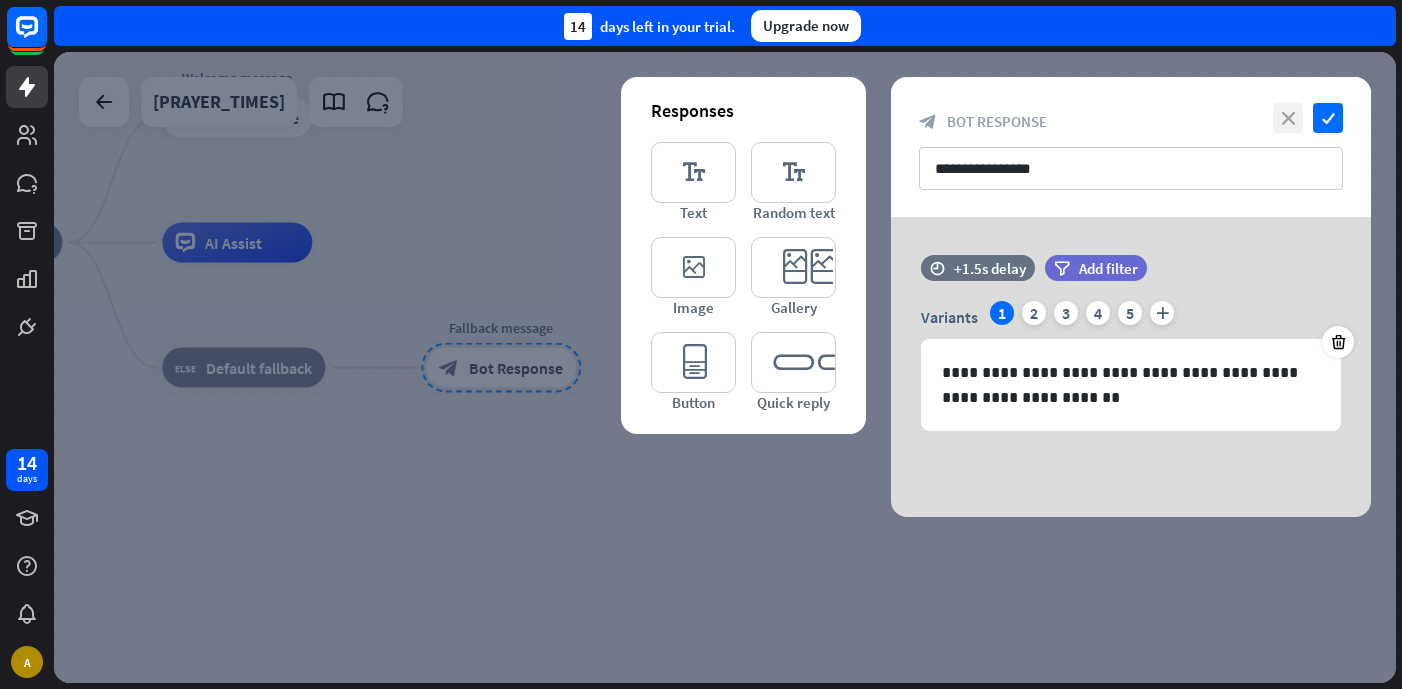 click on "close" at bounding box center (1288, 118) 